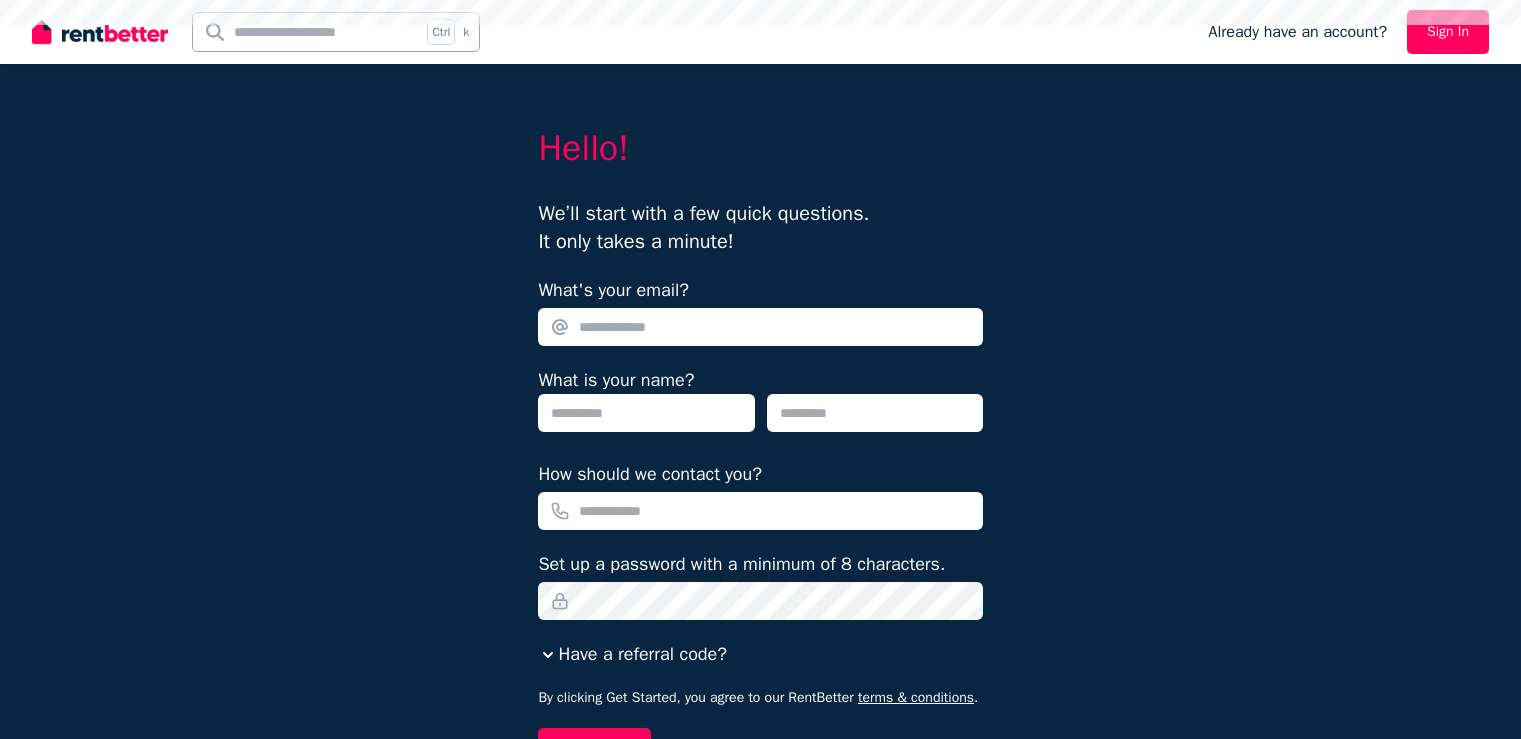 scroll, scrollTop: 0, scrollLeft: 0, axis: both 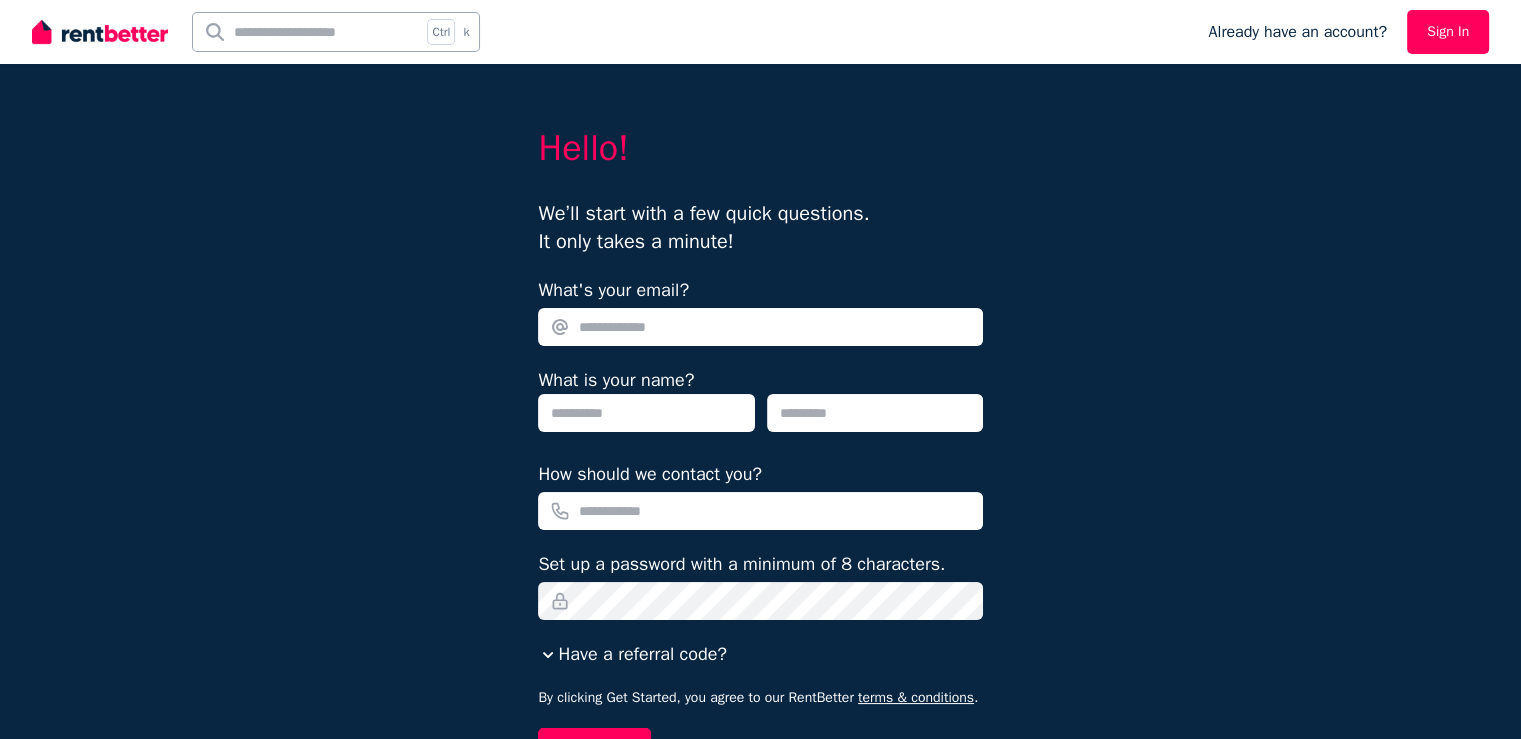 click on "What's your email?" at bounding box center (760, 327) 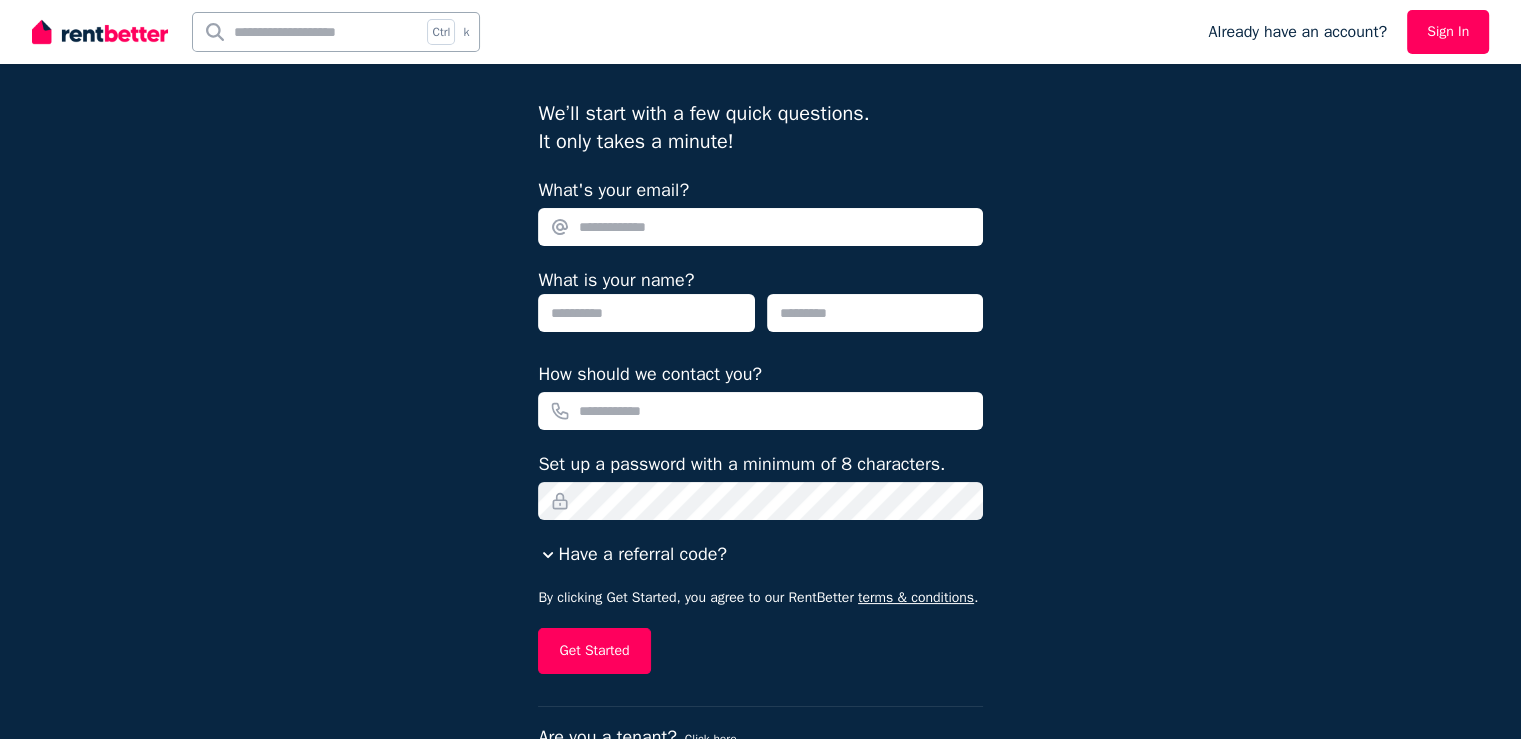 scroll, scrollTop: 157, scrollLeft: 0, axis: vertical 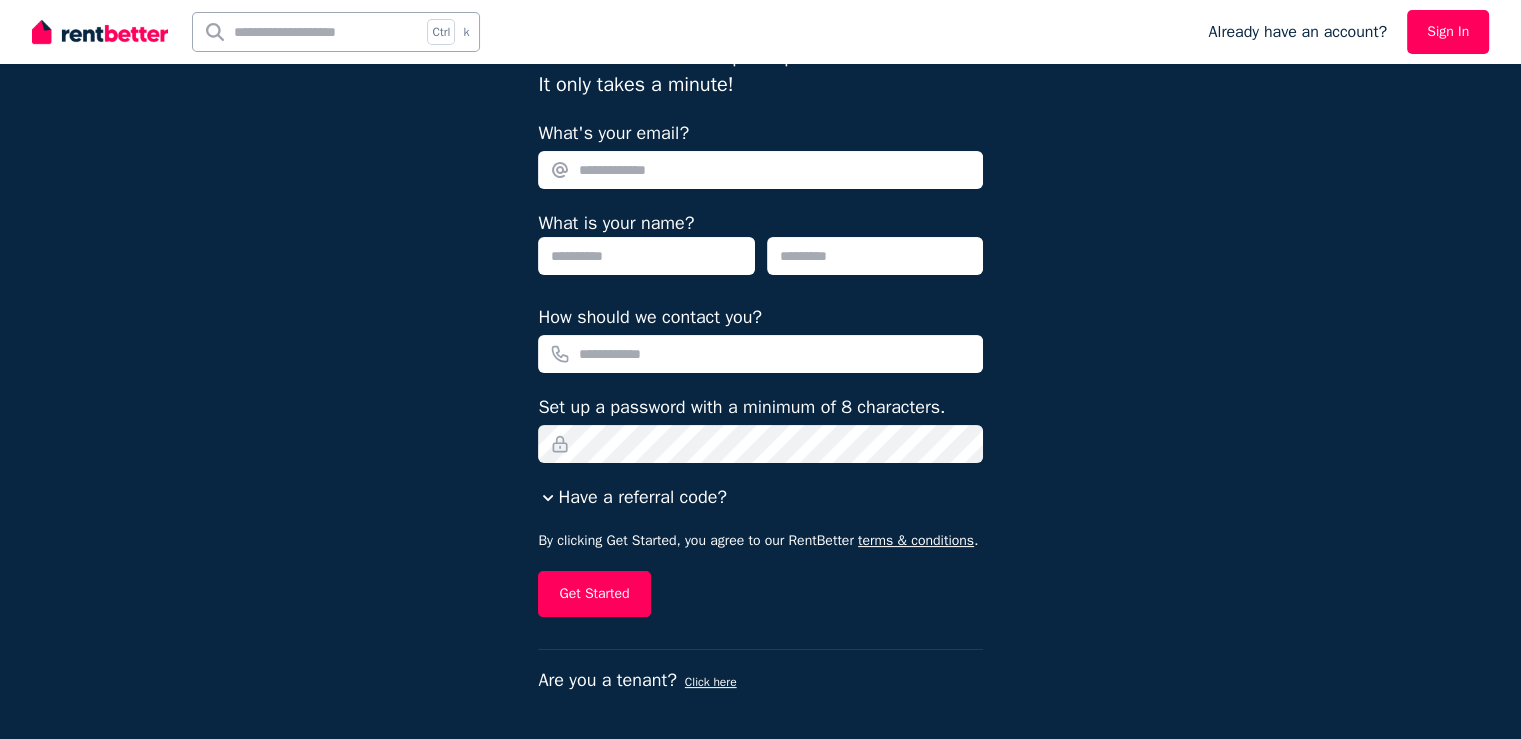 click on "Hello! We’ll start with a few quick questions. It only takes a minute! What's your email? What is your name? How should we contact you? Set up a password with a minimum of 8 characters. Have a referral code? By clicking Get Started, you agree to our RentBetter   terms & conditions . Get Started Are you a tenant?  Click here" at bounding box center (760, 292) 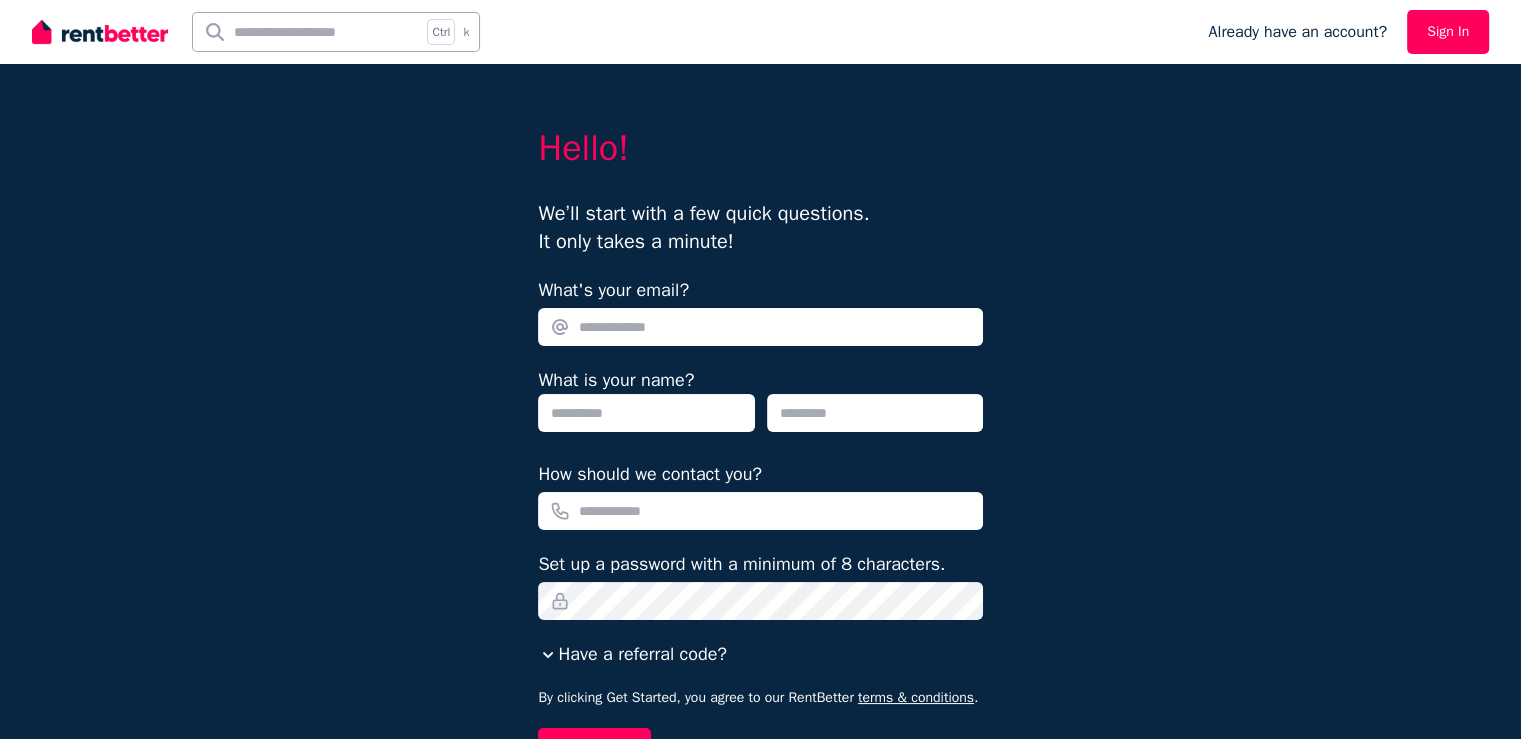 click on "Ctrl k" at bounding box center (608, 32) 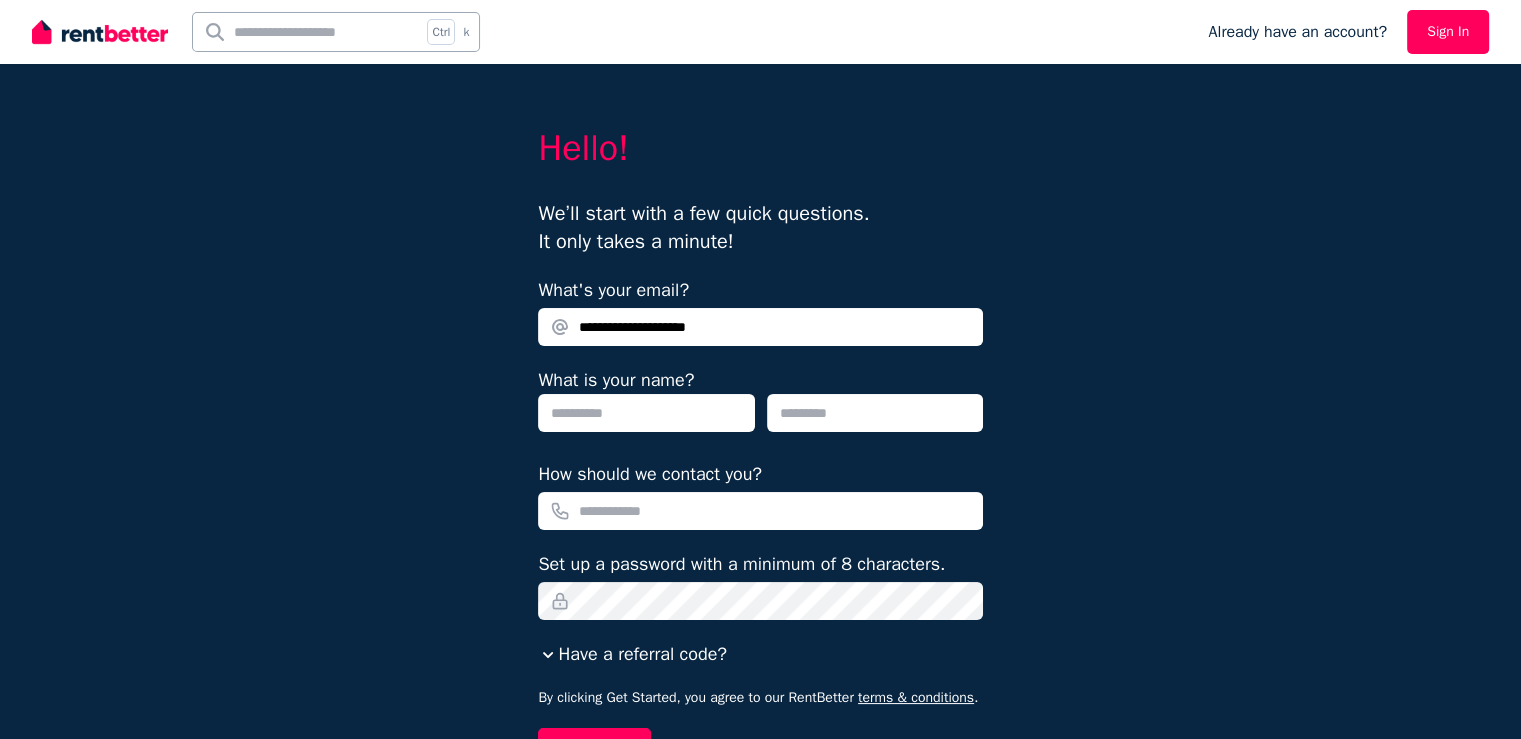 type on "**********" 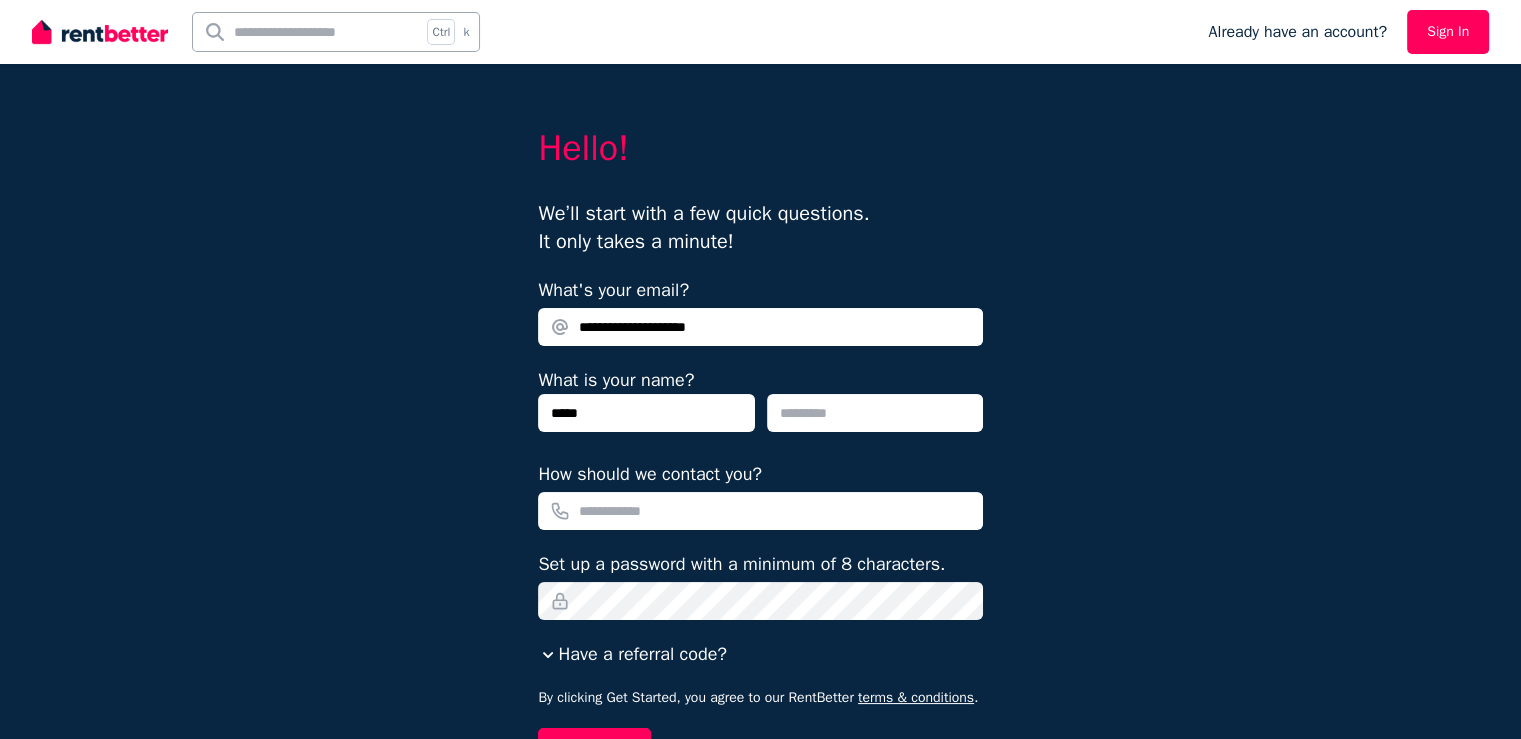 type on "*****" 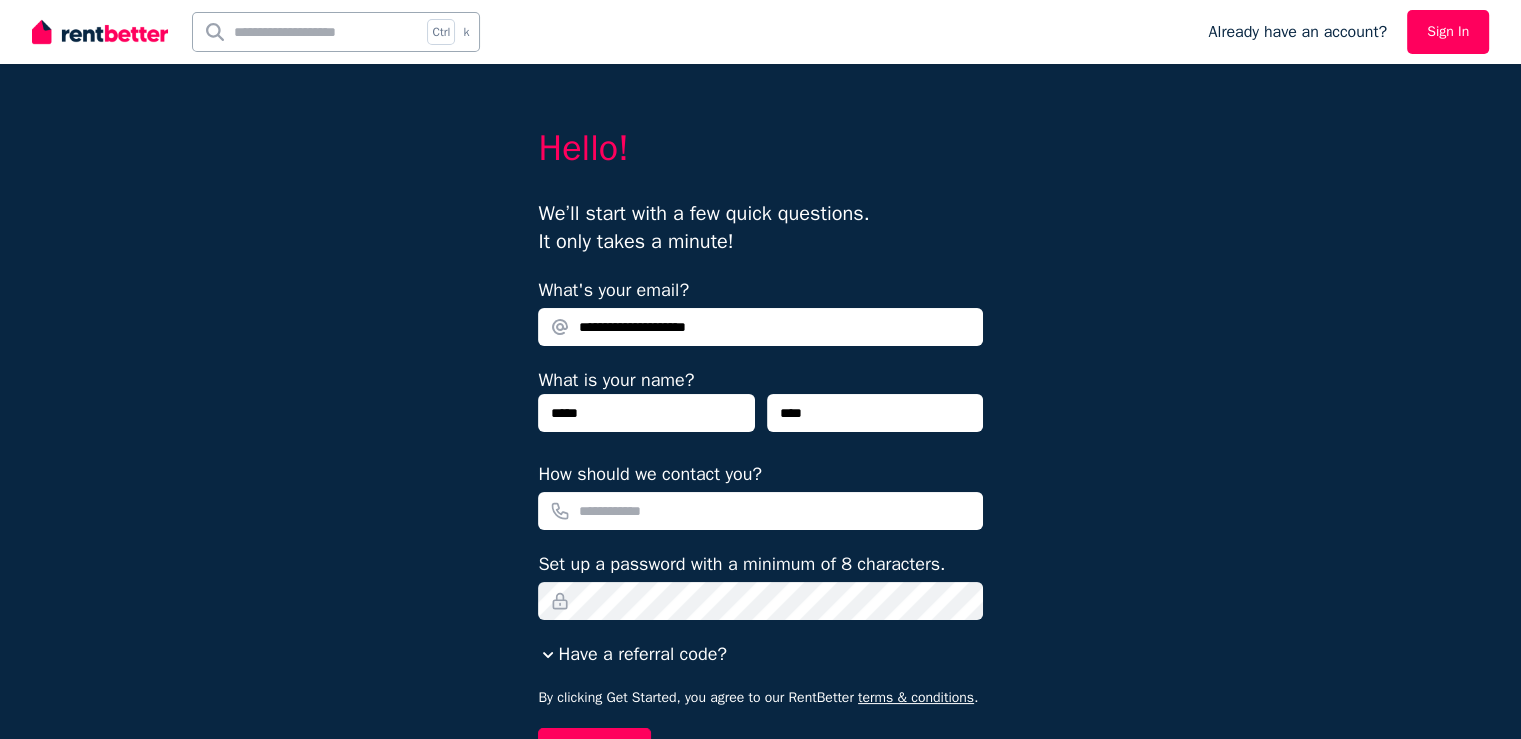 type on "****" 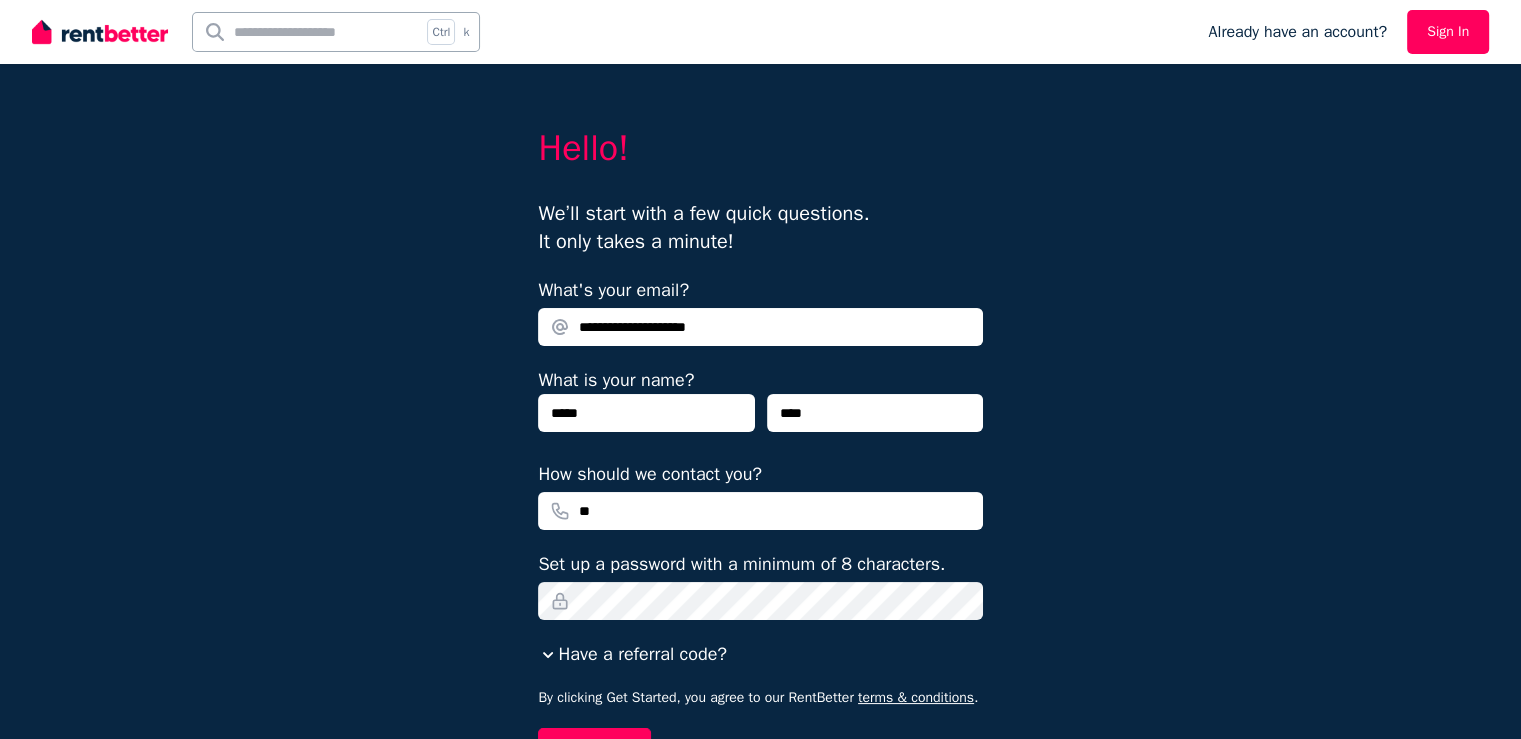 type on "*" 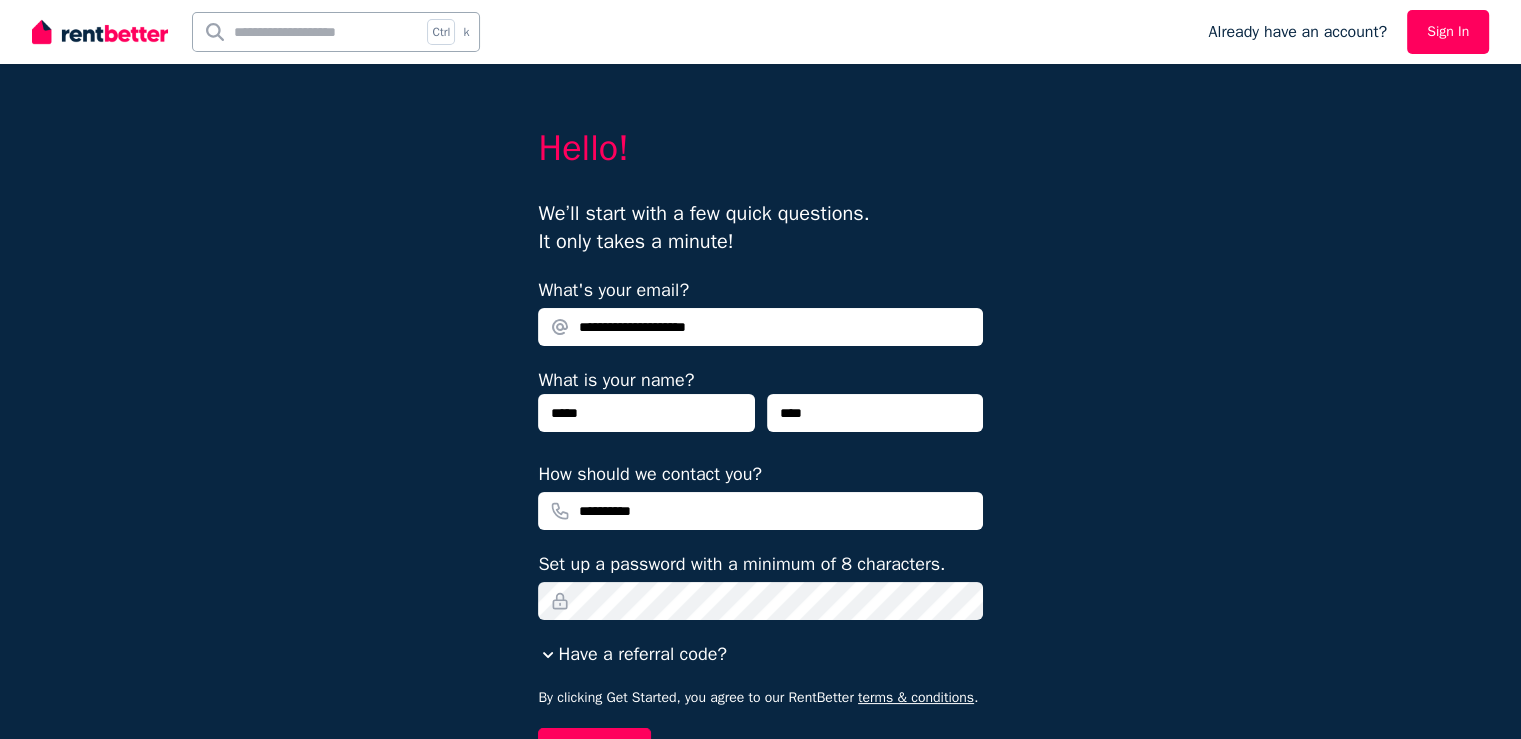 scroll, scrollTop: 157, scrollLeft: 0, axis: vertical 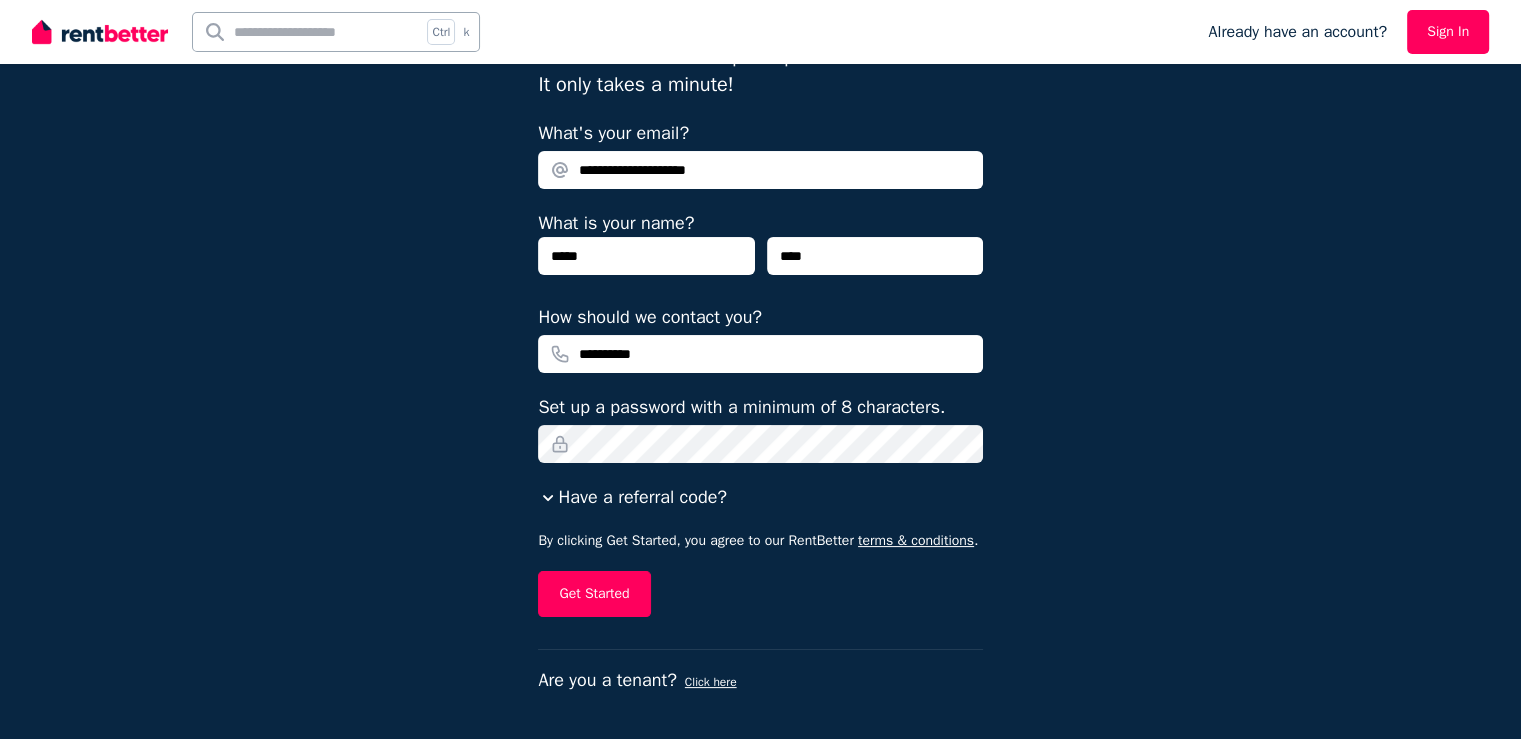 type on "**********" 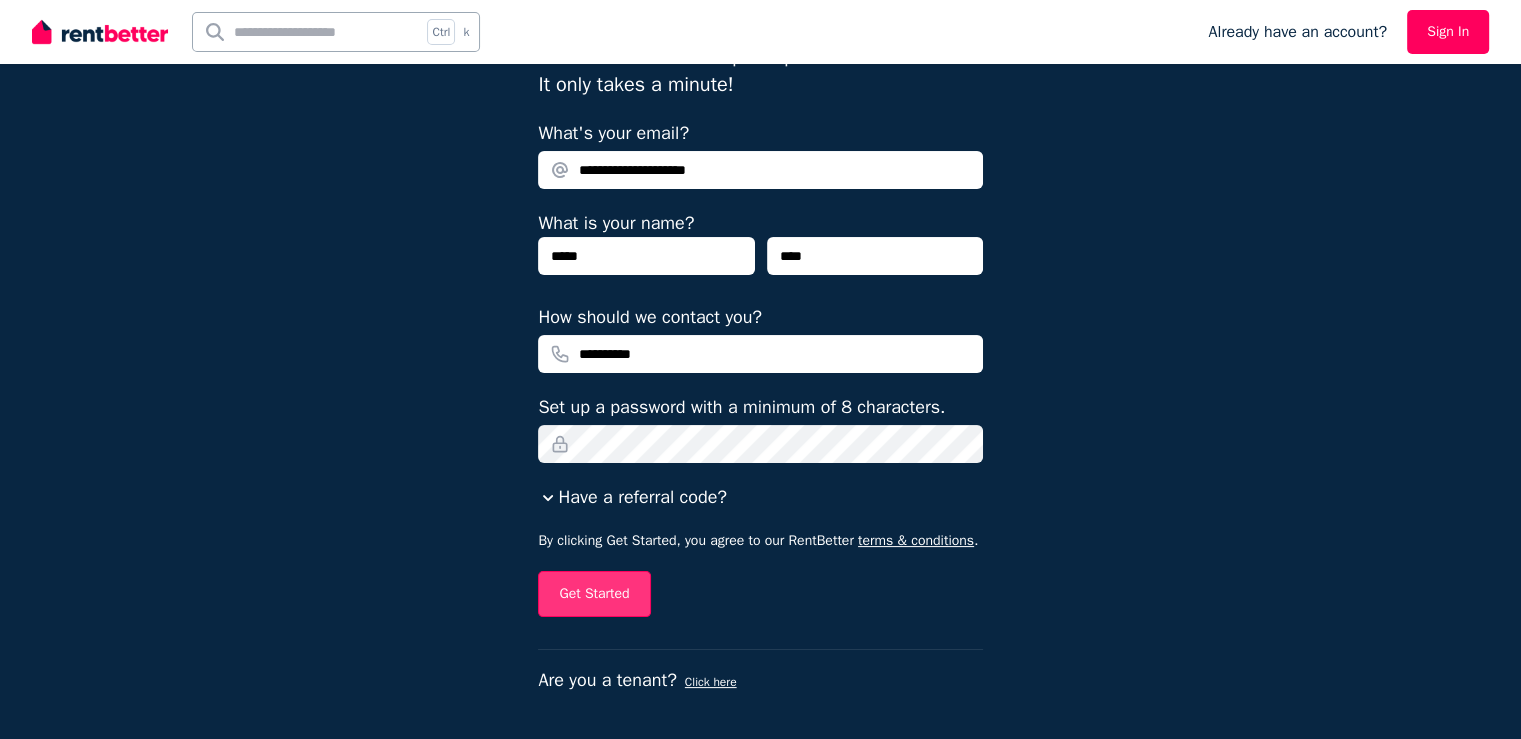 type 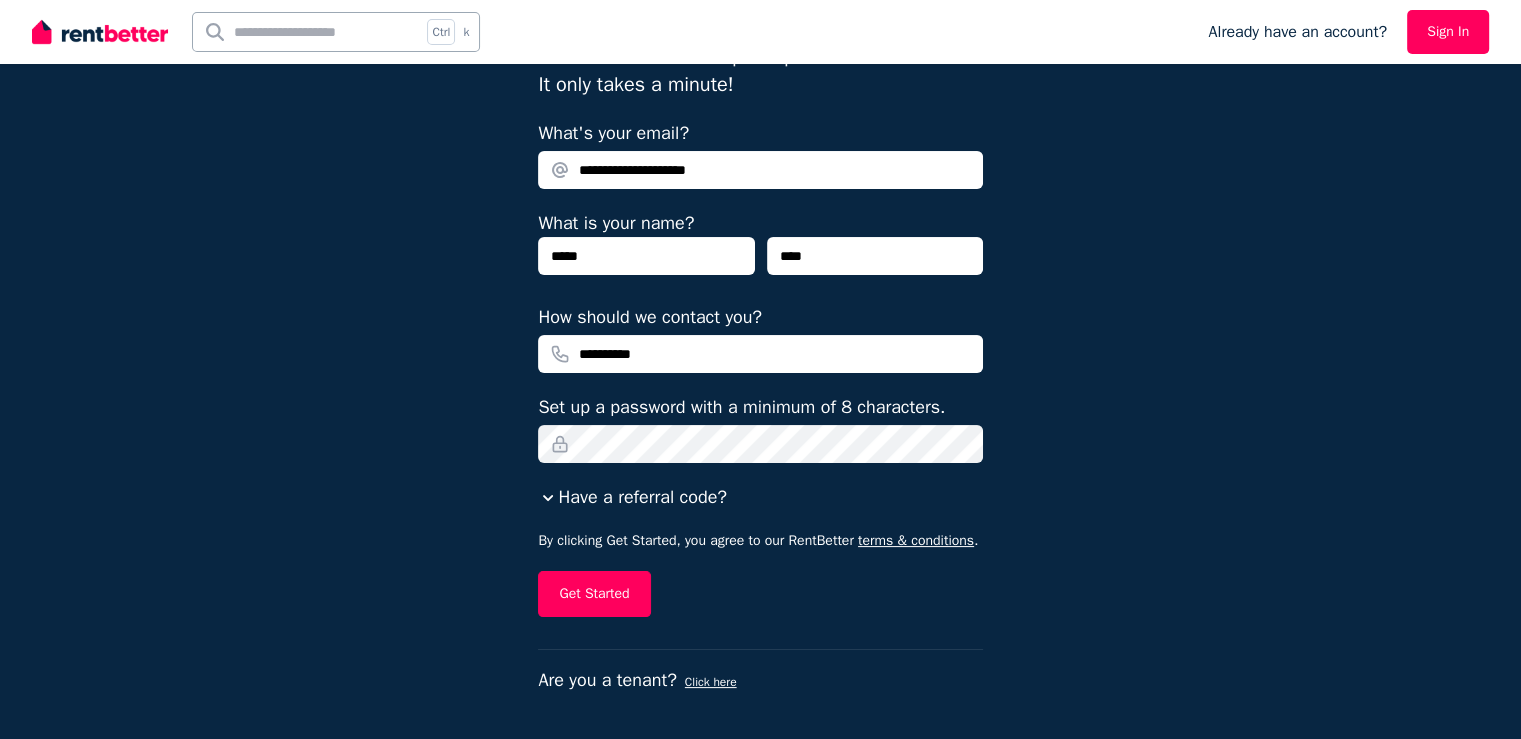 click on "**********" at bounding box center (760, 368) 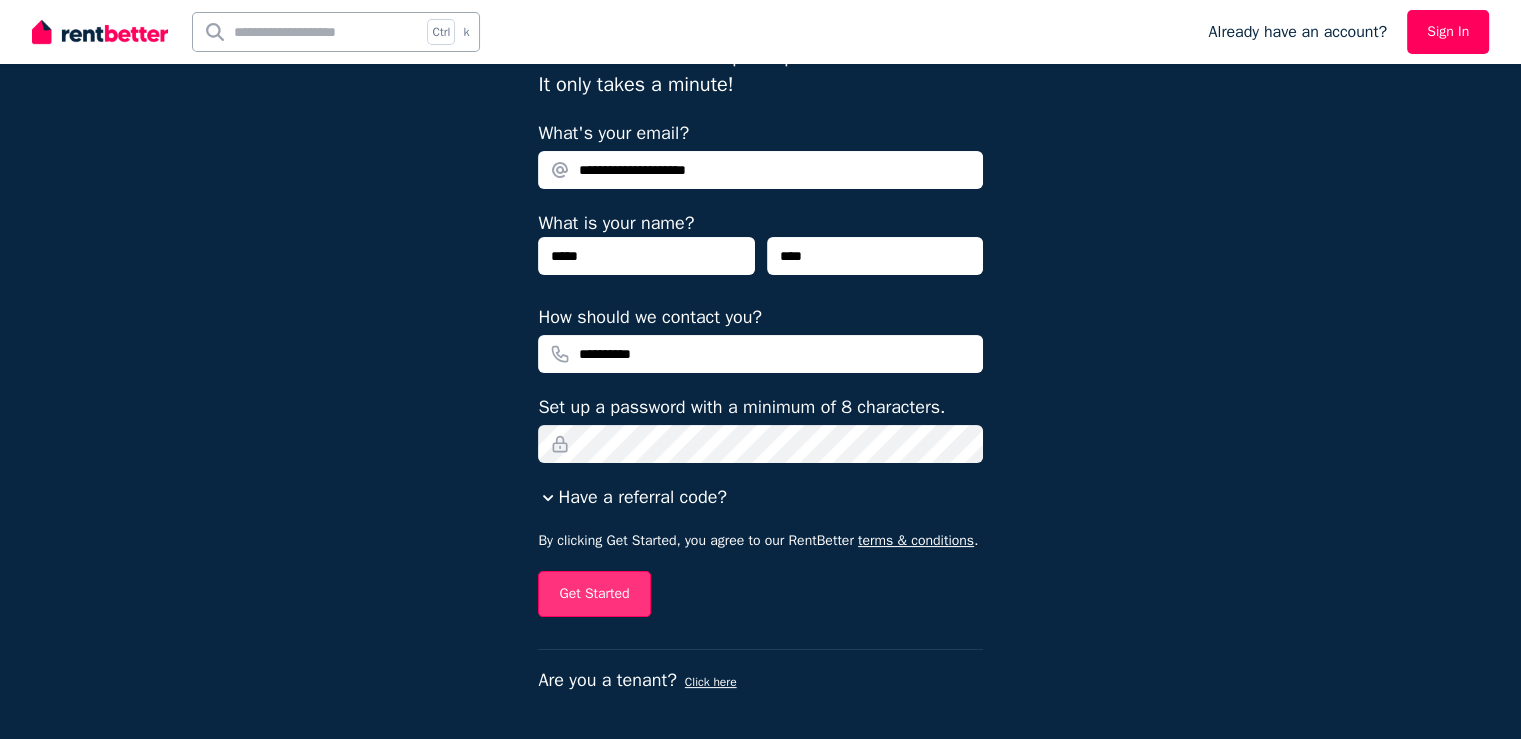 click on "Get Started" at bounding box center [594, 594] 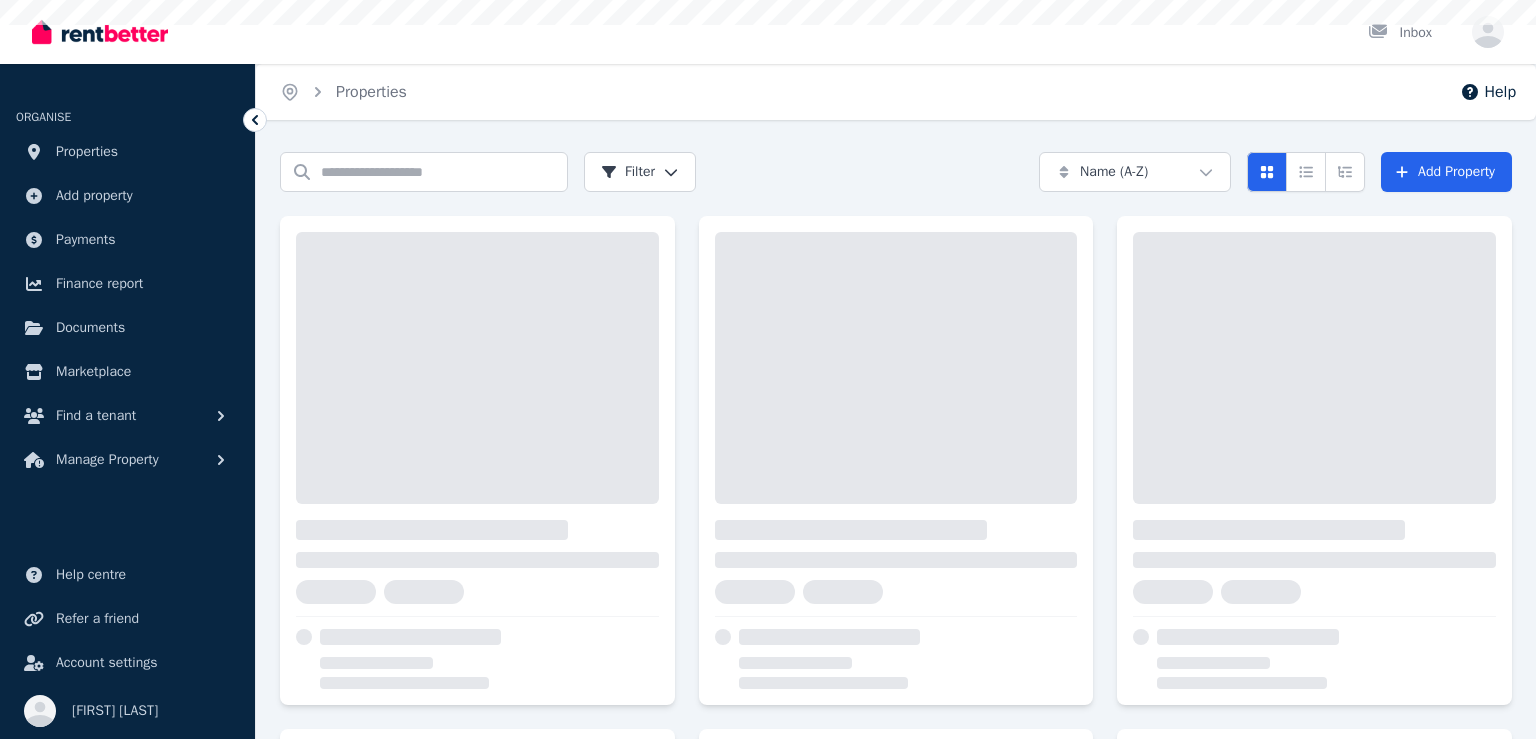 scroll, scrollTop: 0, scrollLeft: 0, axis: both 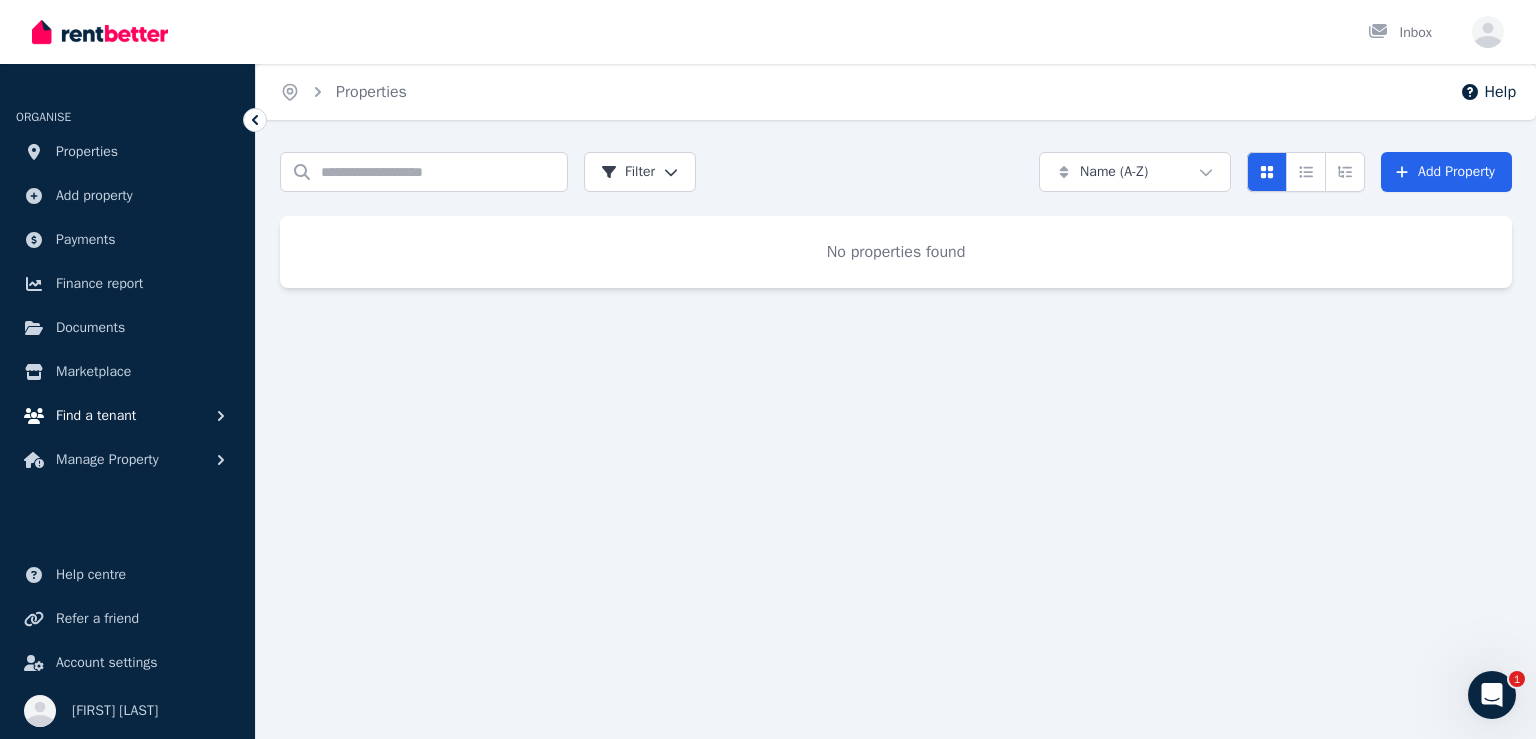 click on "Find a tenant" at bounding box center [127, 416] 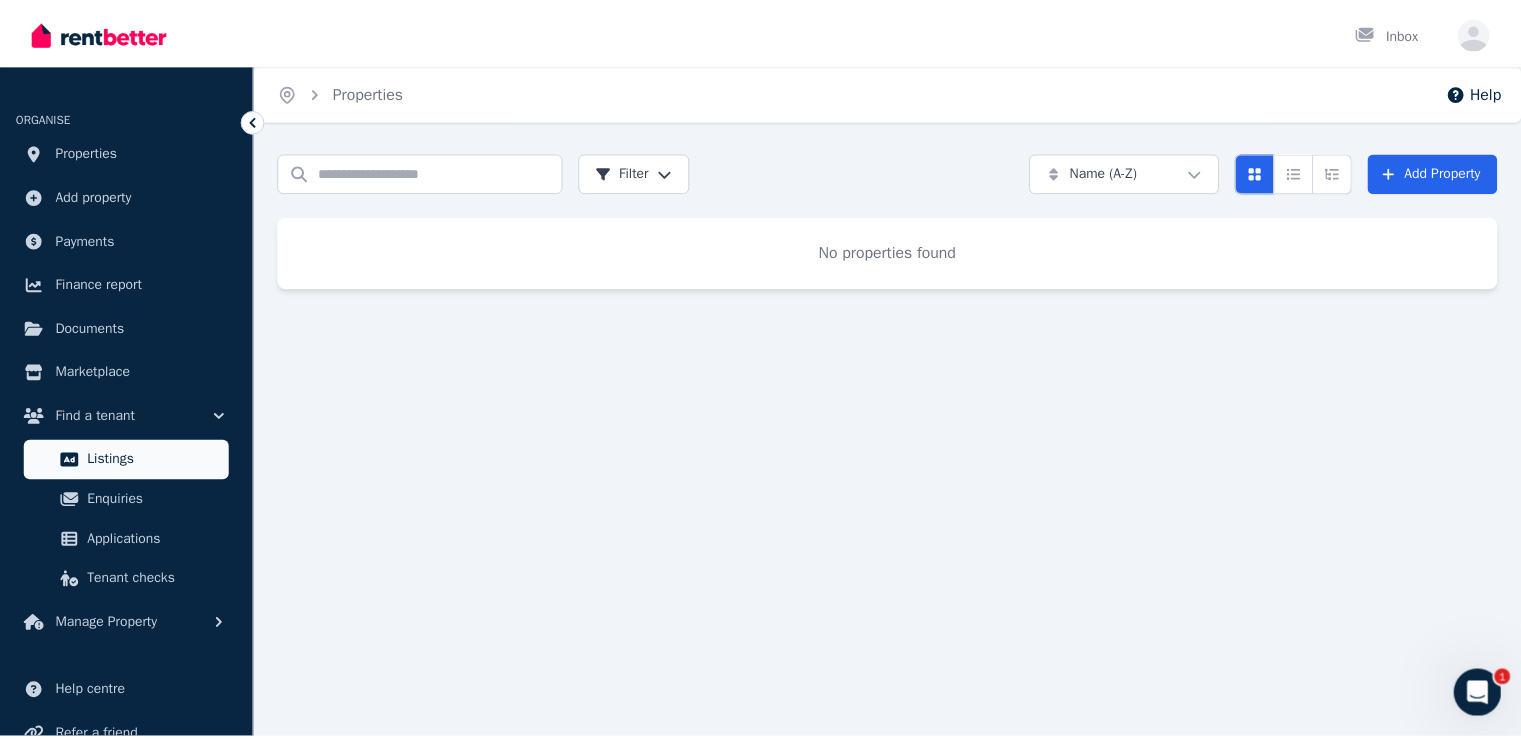 scroll, scrollTop: 116, scrollLeft: 0, axis: vertical 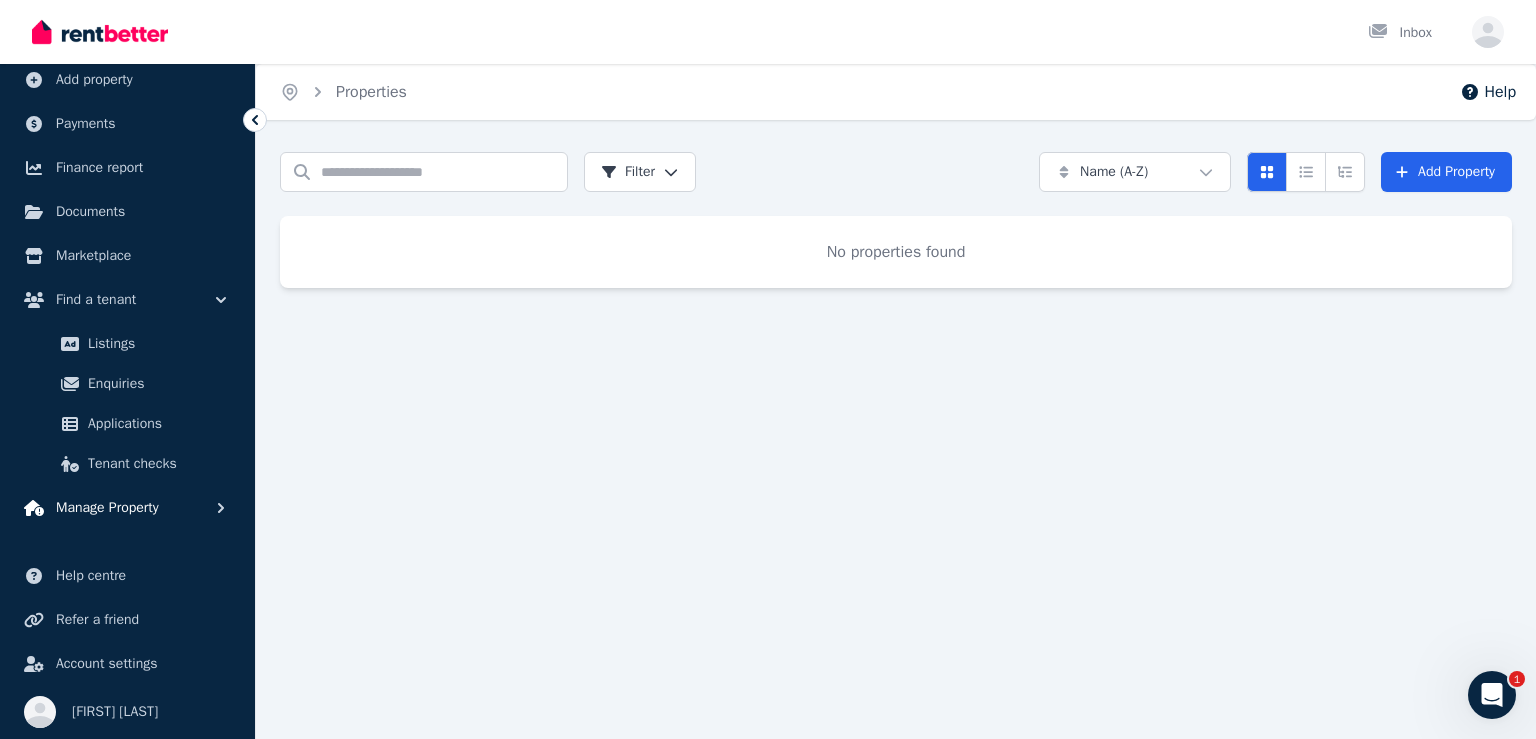 click on "Manage Property" at bounding box center (127, 508) 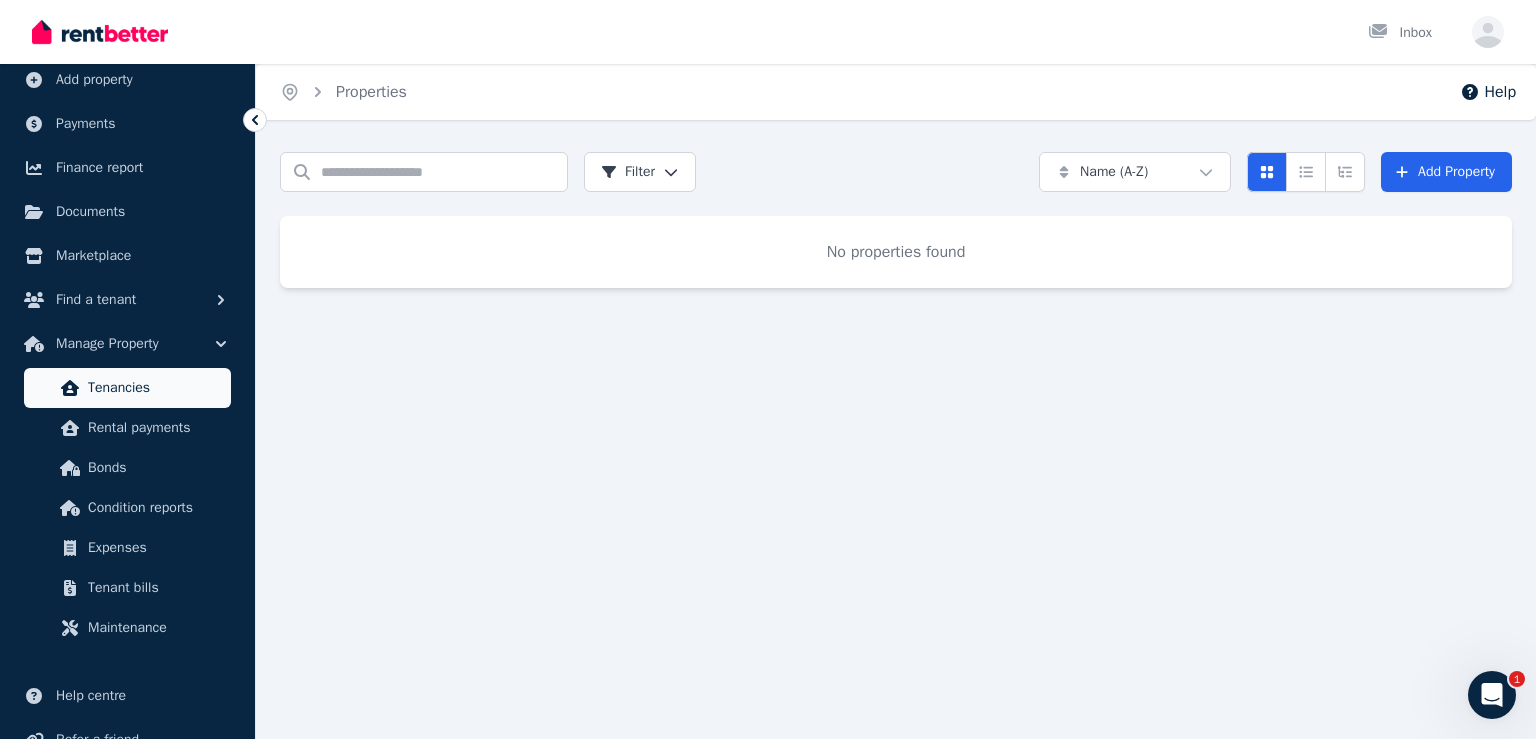 click on "Tenancies" at bounding box center [127, 388] 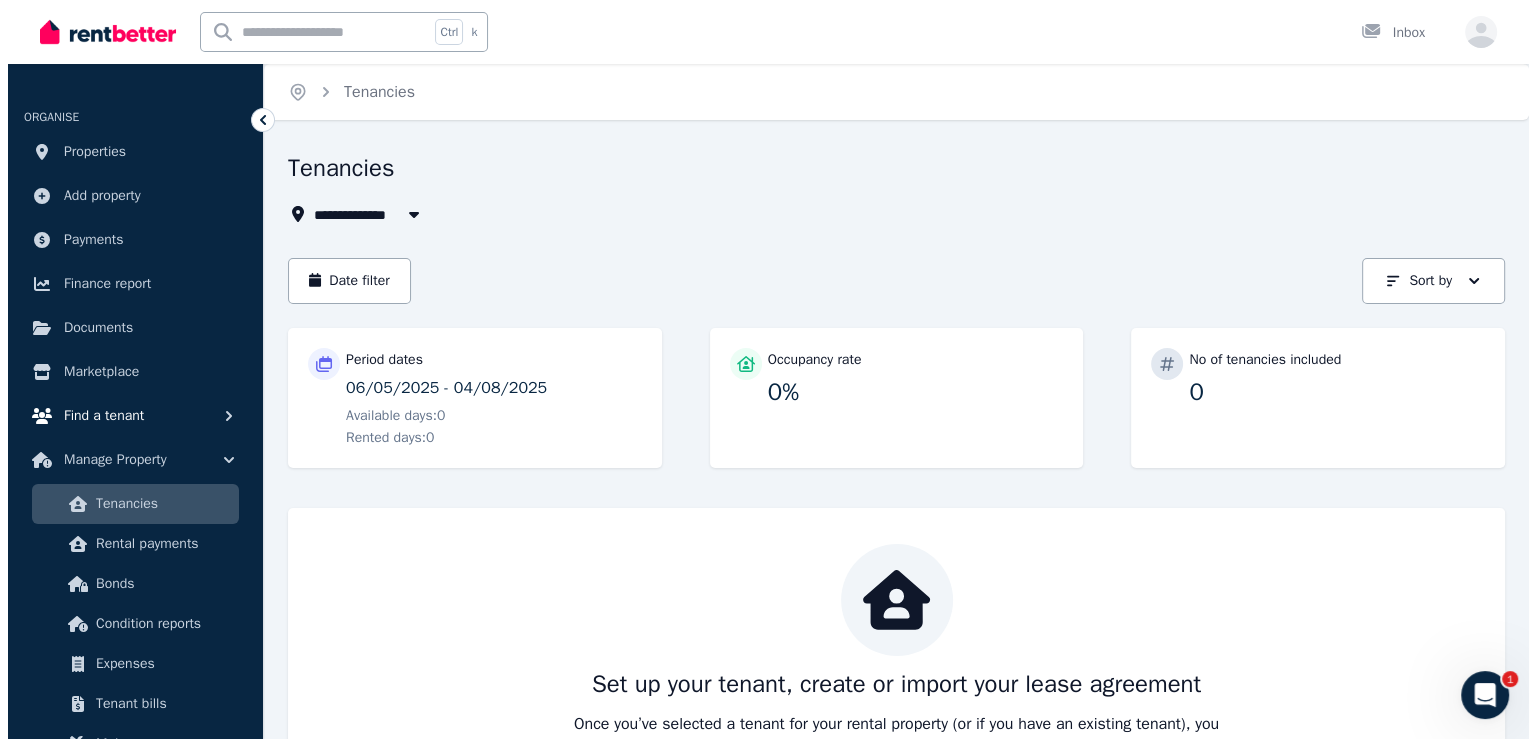 scroll, scrollTop: 200, scrollLeft: 0, axis: vertical 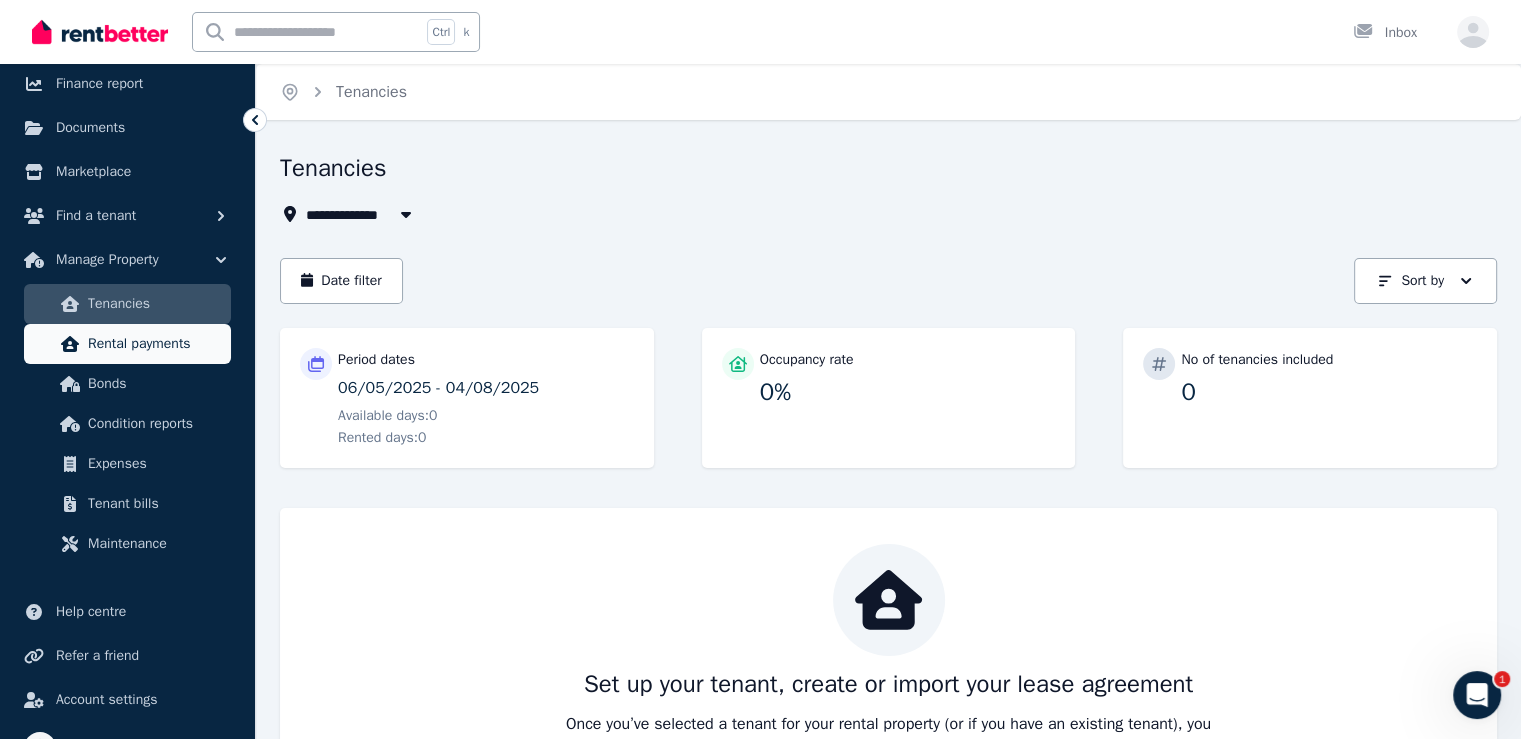 click on "Rental payments" at bounding box center (127, 344) 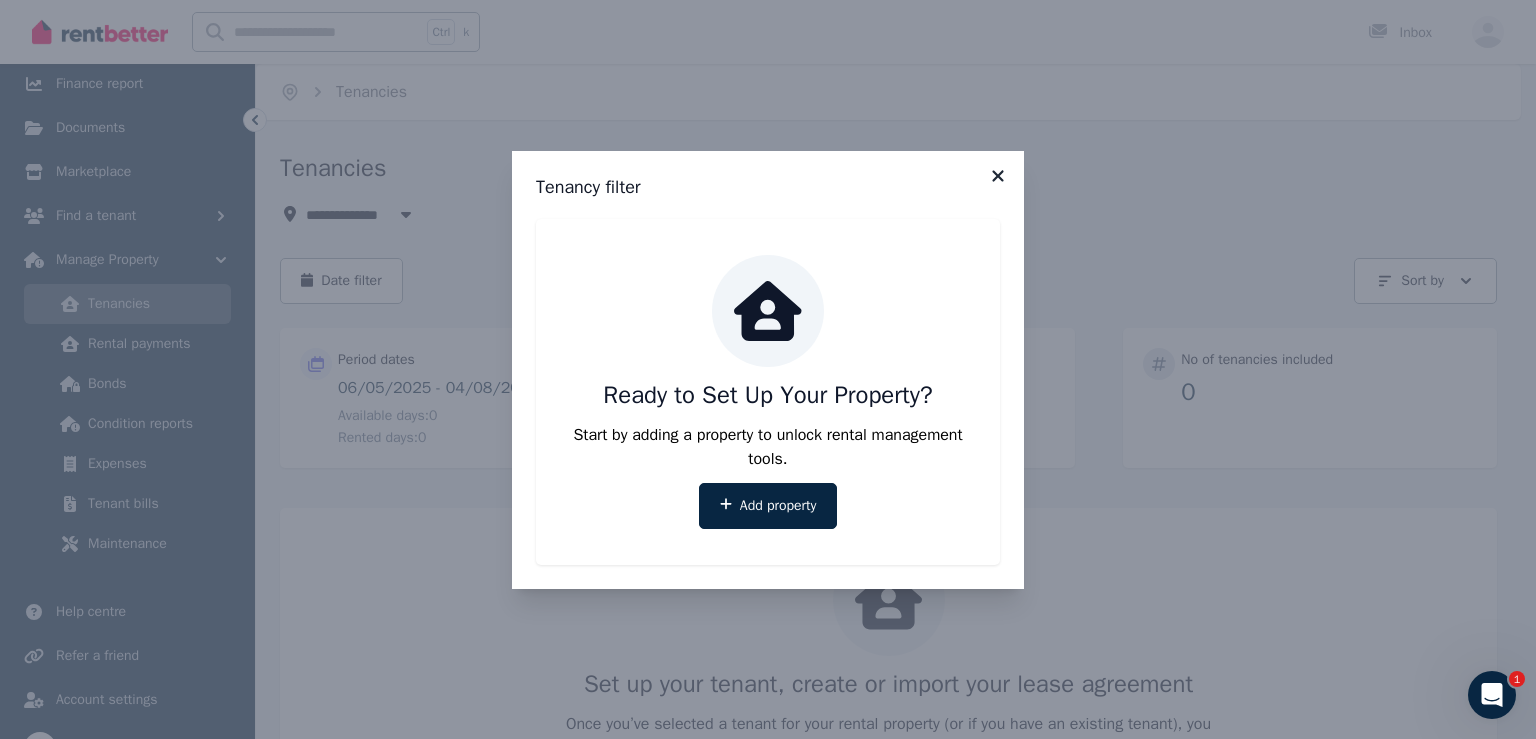 click 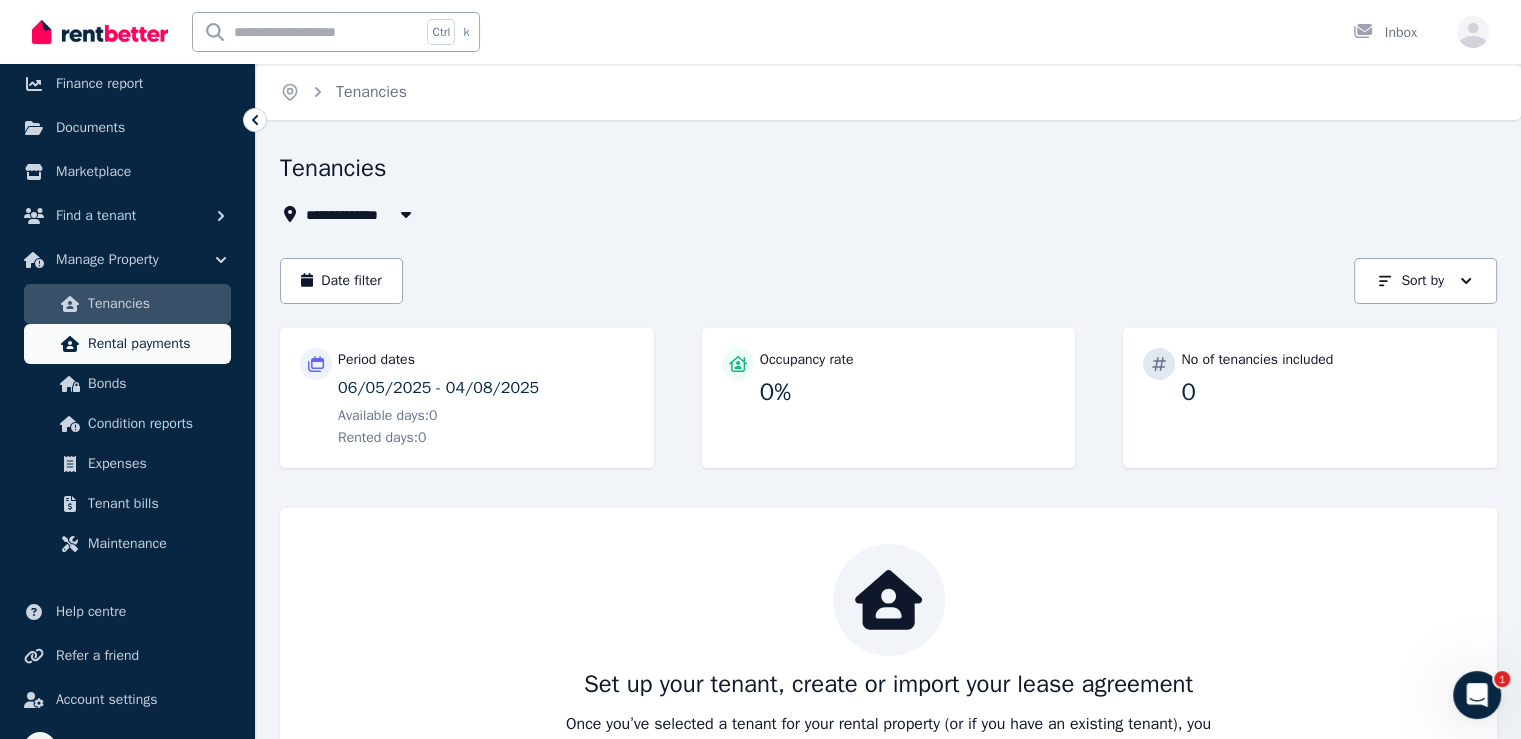 click on "Rental payments" at bounding box center (155, 344) 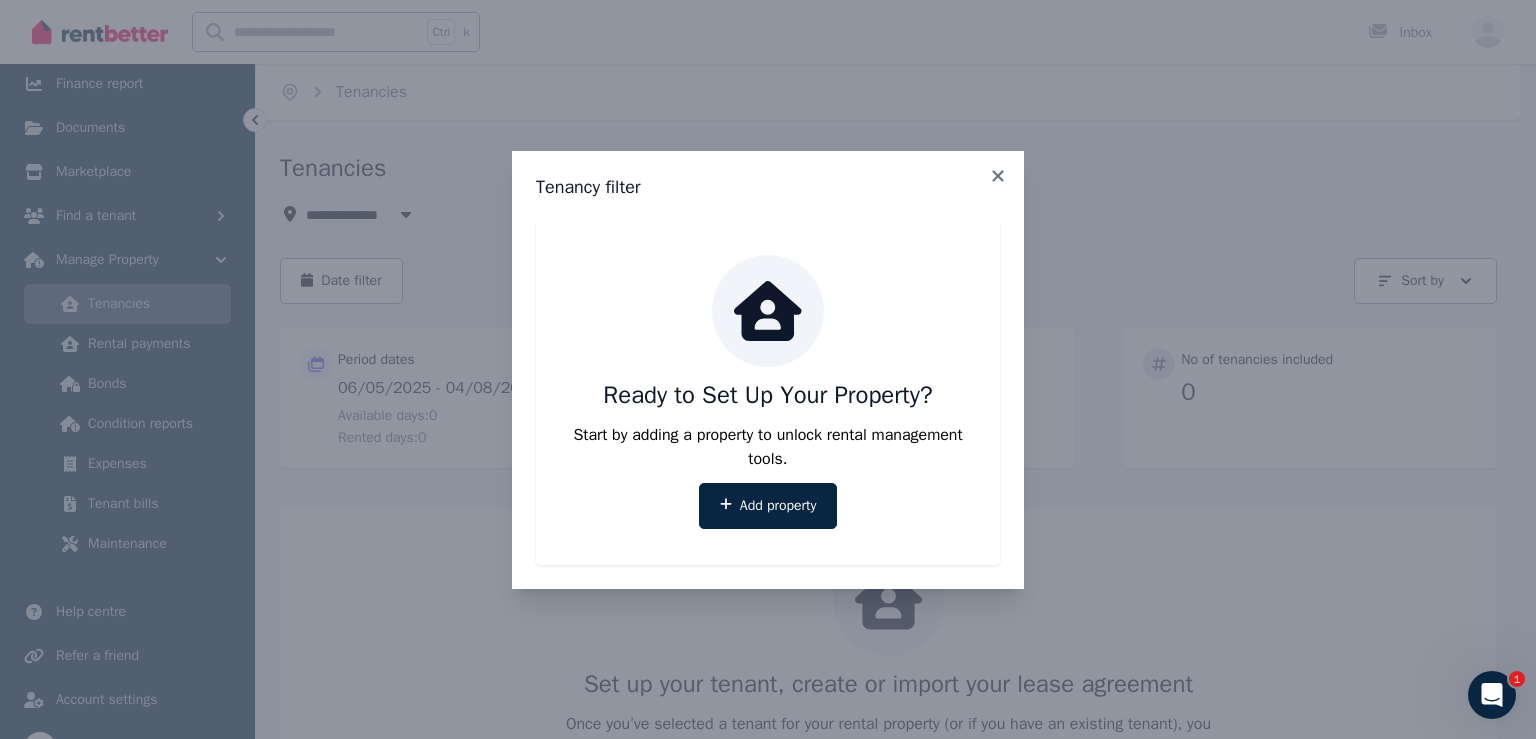 click on "Tenancy filter Ready to Set Up Your Property? Start by adding a property to unlock rental management tools. Add property" at bounding box center (768, 370) 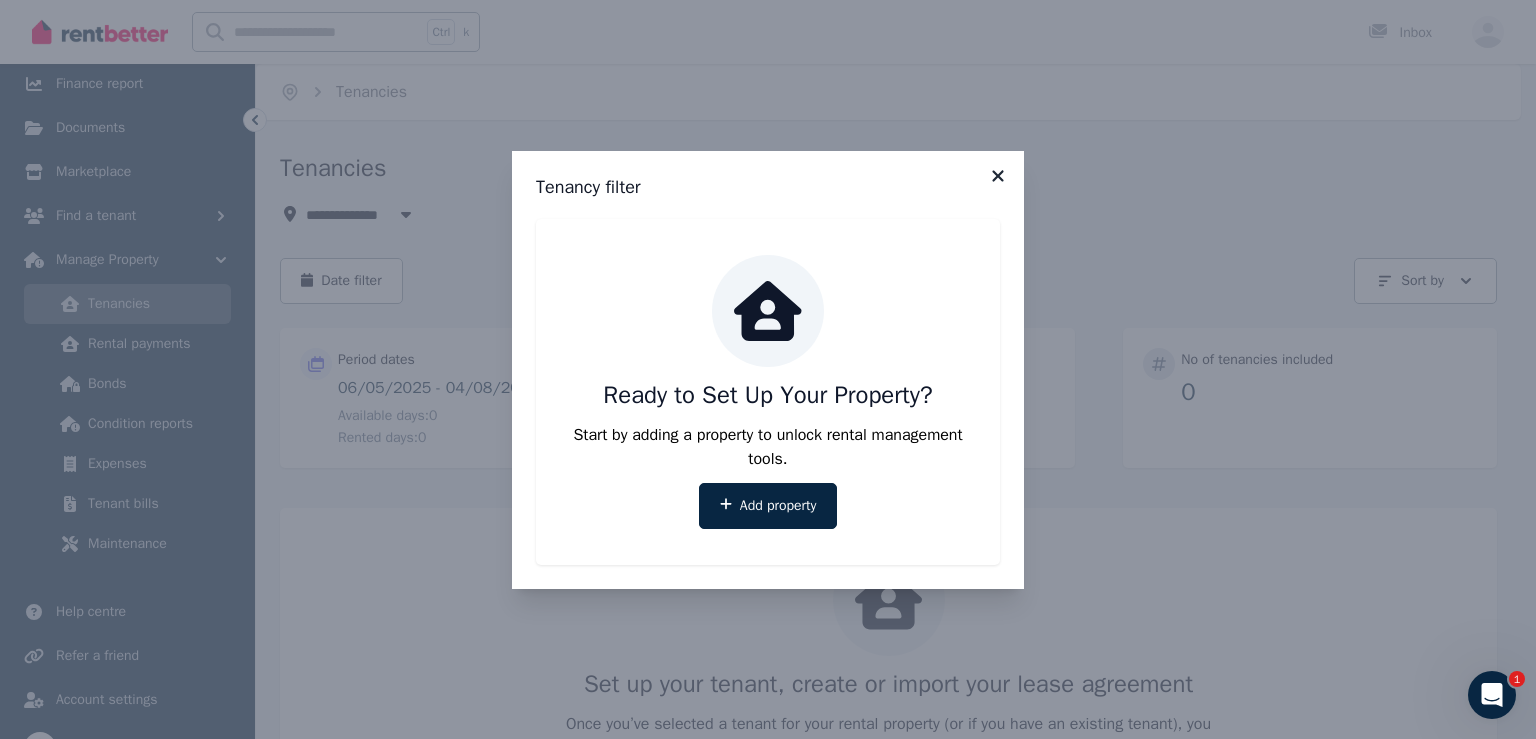 click 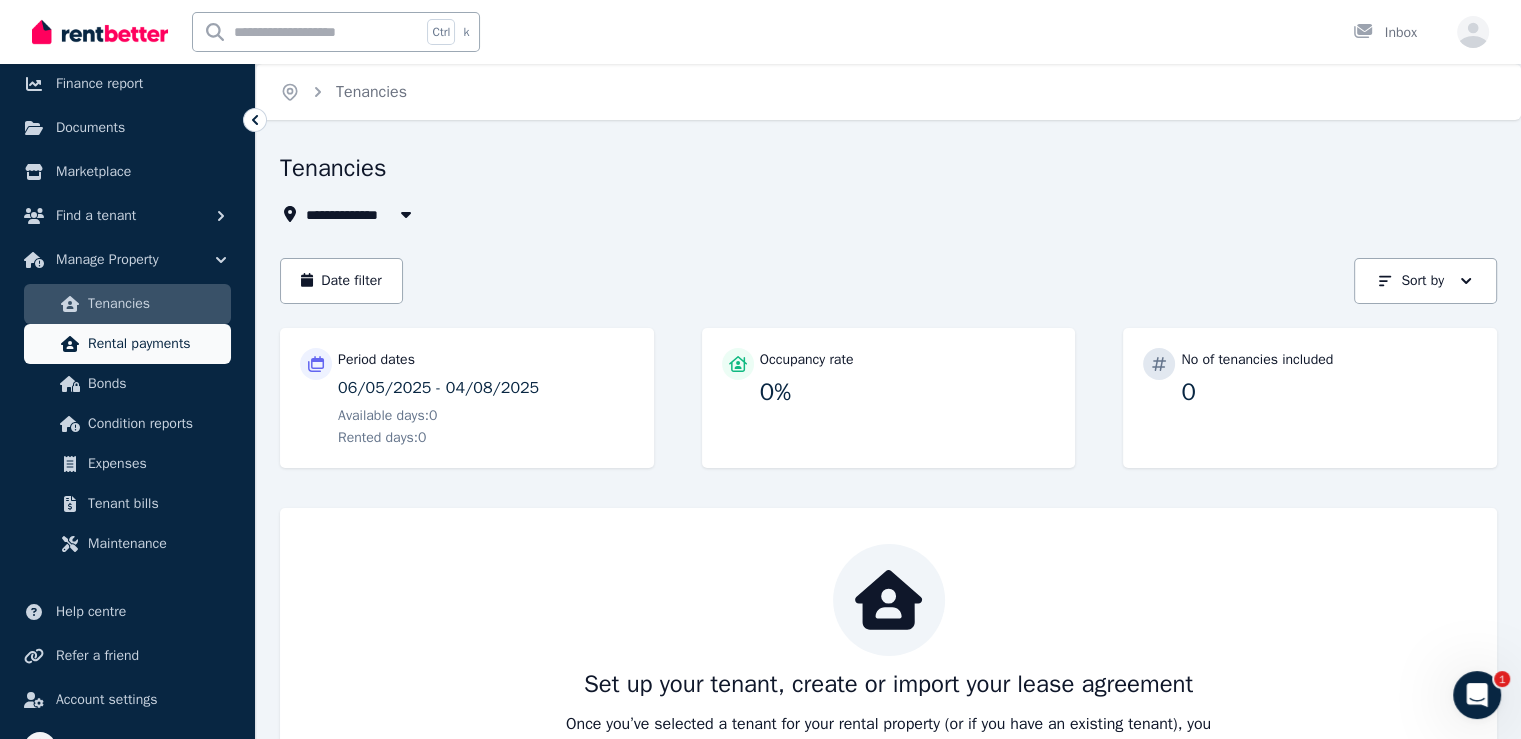 click on "Rental payments" at bounding box center [127, 344] 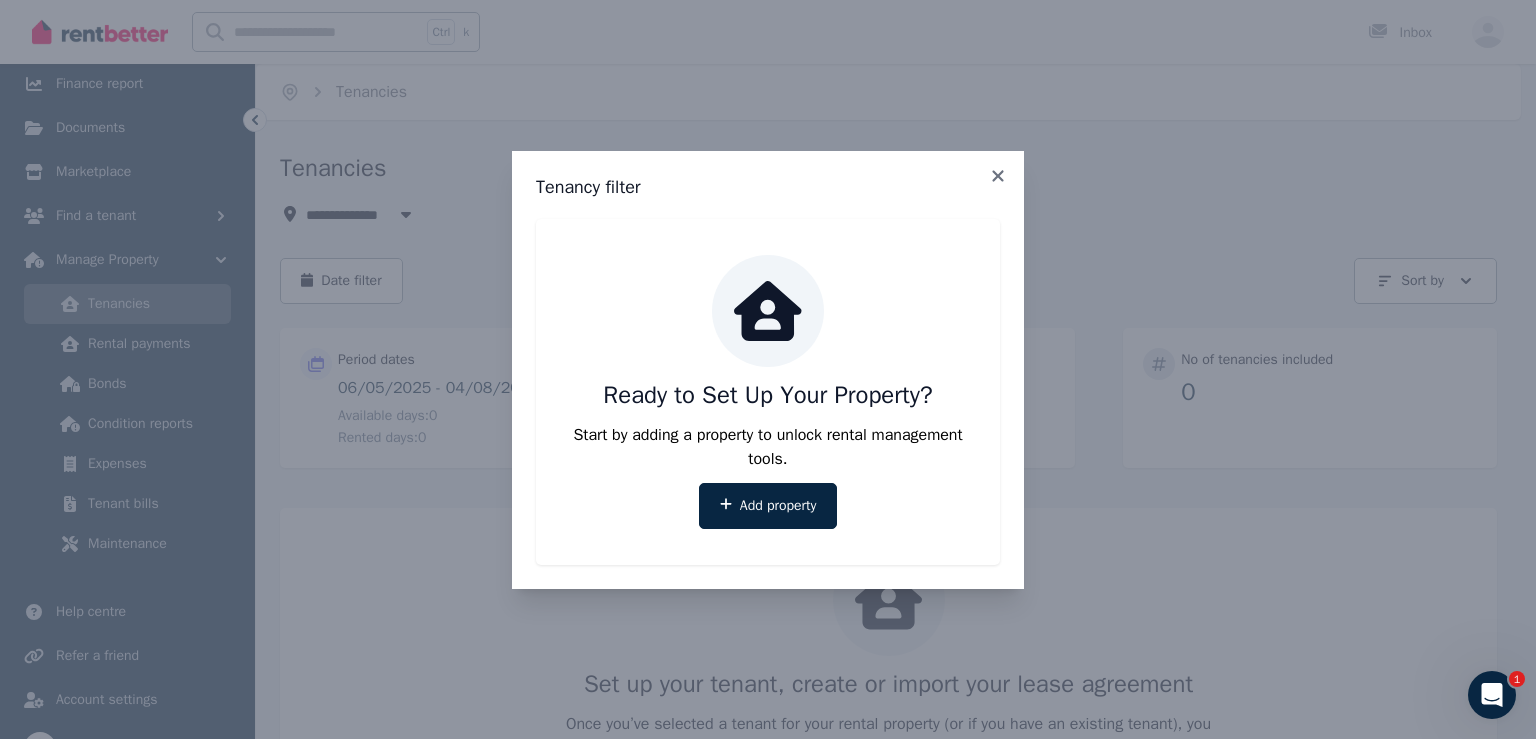click on "Tenancy filter Ready to Set Up Your Property? Start by adding a property to unlock rental management tools. Add property" at bounding box center (768, 369) 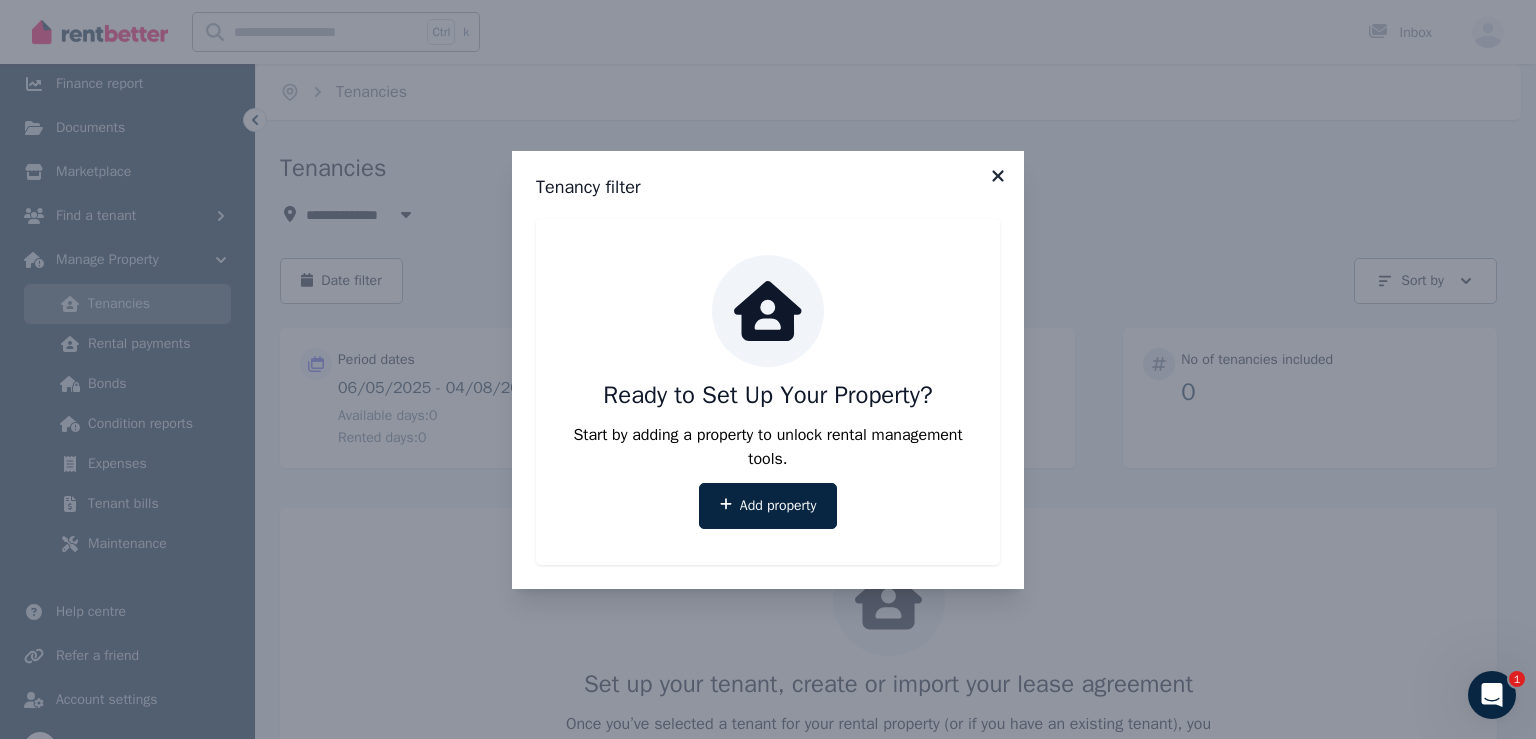 click 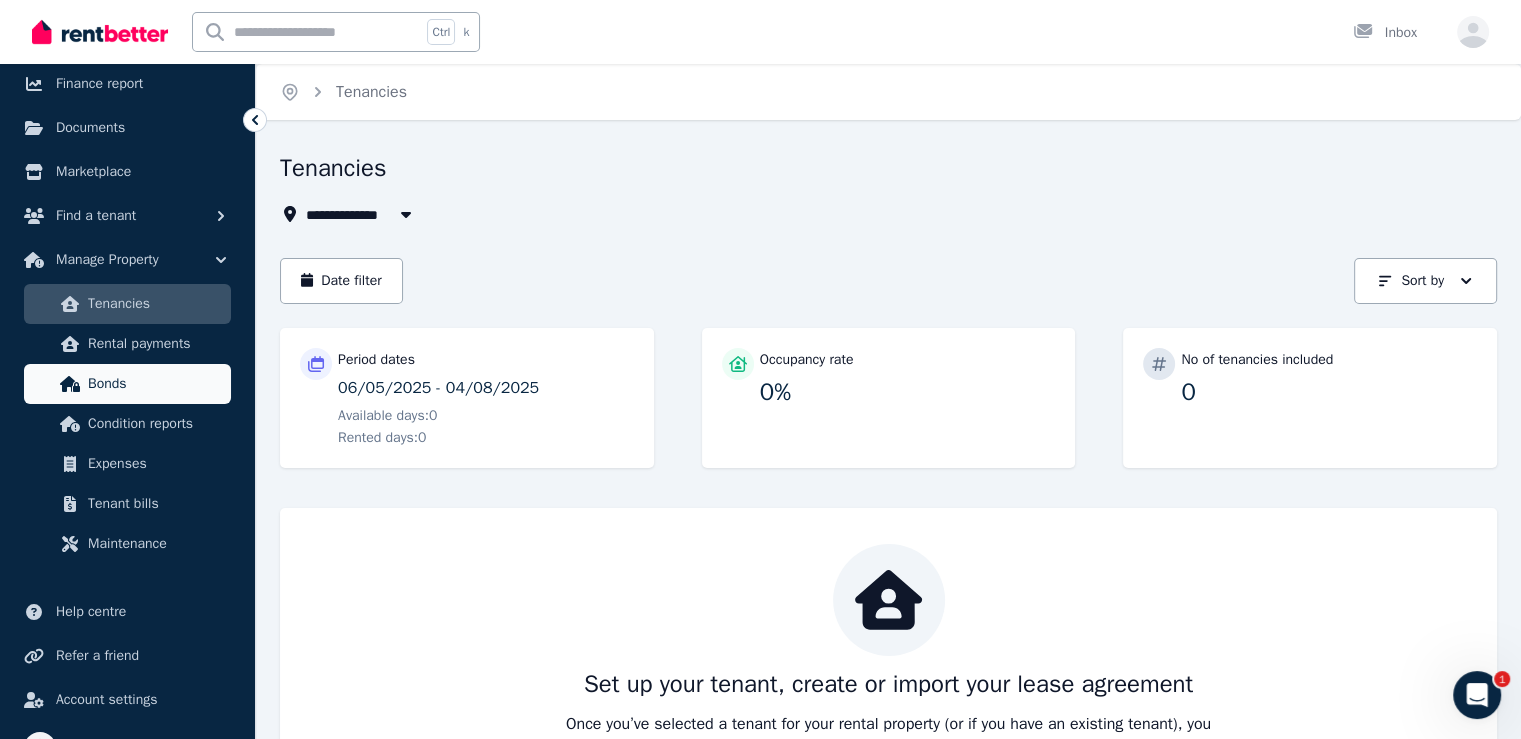 click on "Bonds" at bounding box center [127, 384] 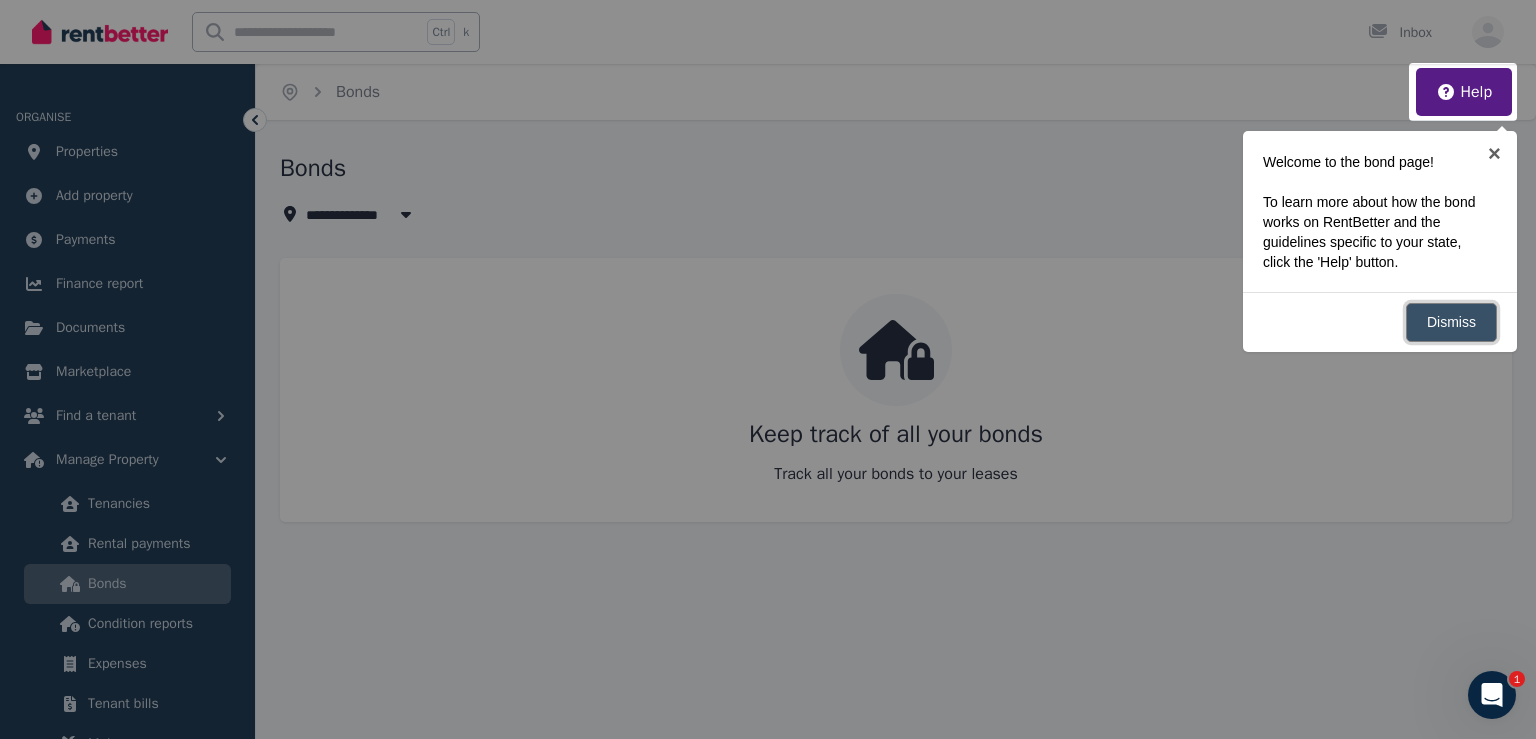 click on "Dismiss" at bounding box center (1451, 322) 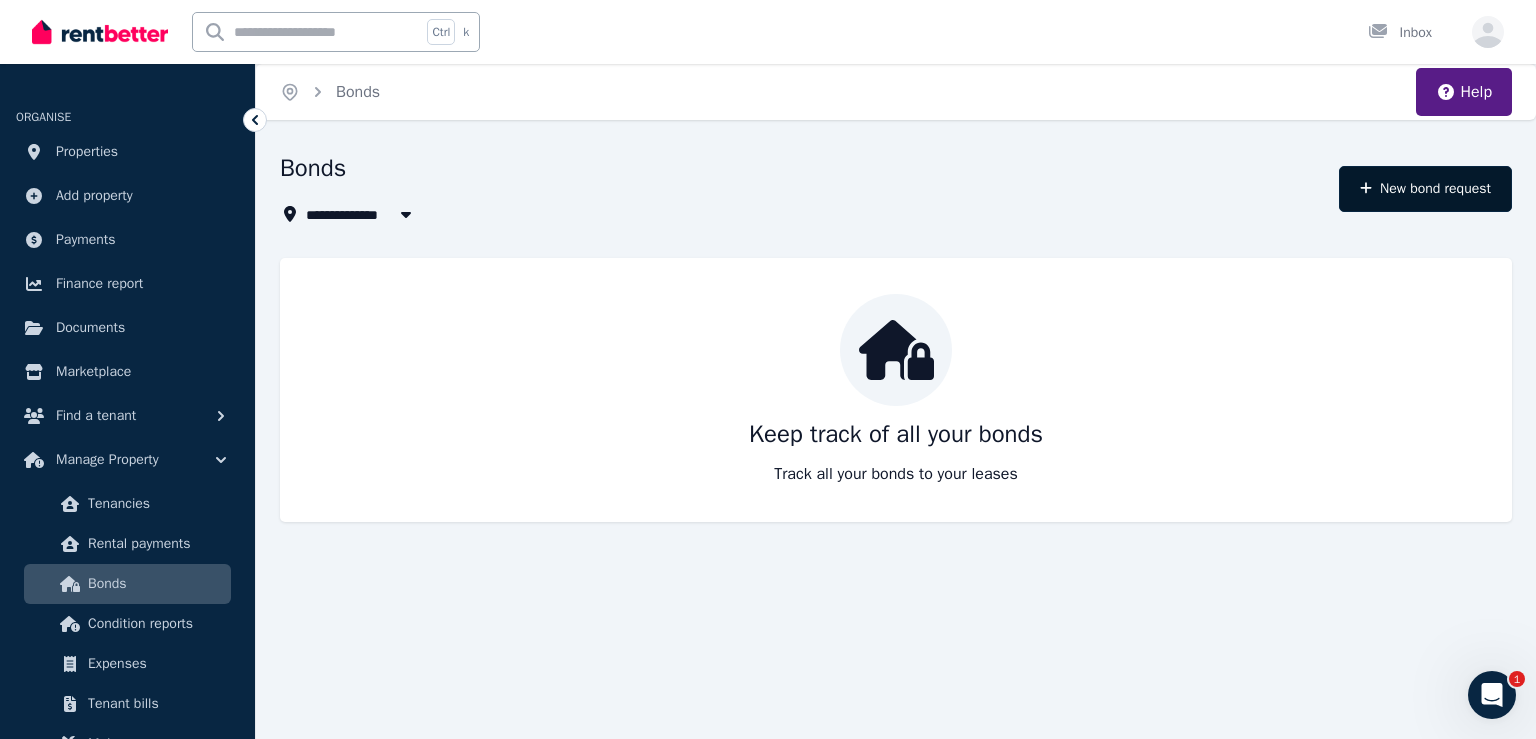 click on "New bond request" at bounding box center [1425, 189] 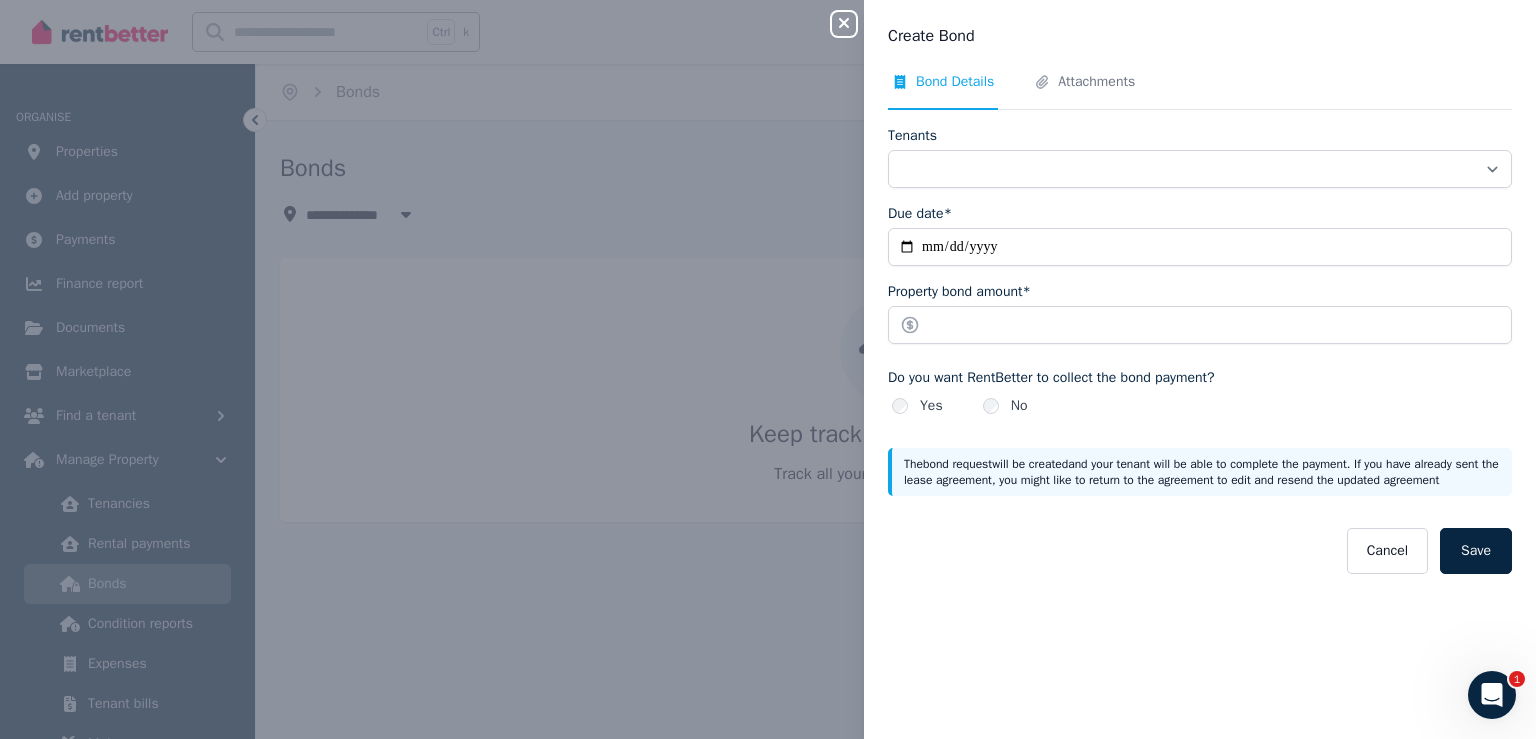 click on "Close panel Create Bond Bond Details Attachments Tenants Due date* Property bond amount* Do you want RentBetter to collect the bond payment? Yes No The bond request will be created and your tenant will be able to complete the payment. If you have already sent the lease agreement, you might like to return to the agreement to edit and resend the updated agreement Cancel Save" at bounding box center (768, 369) 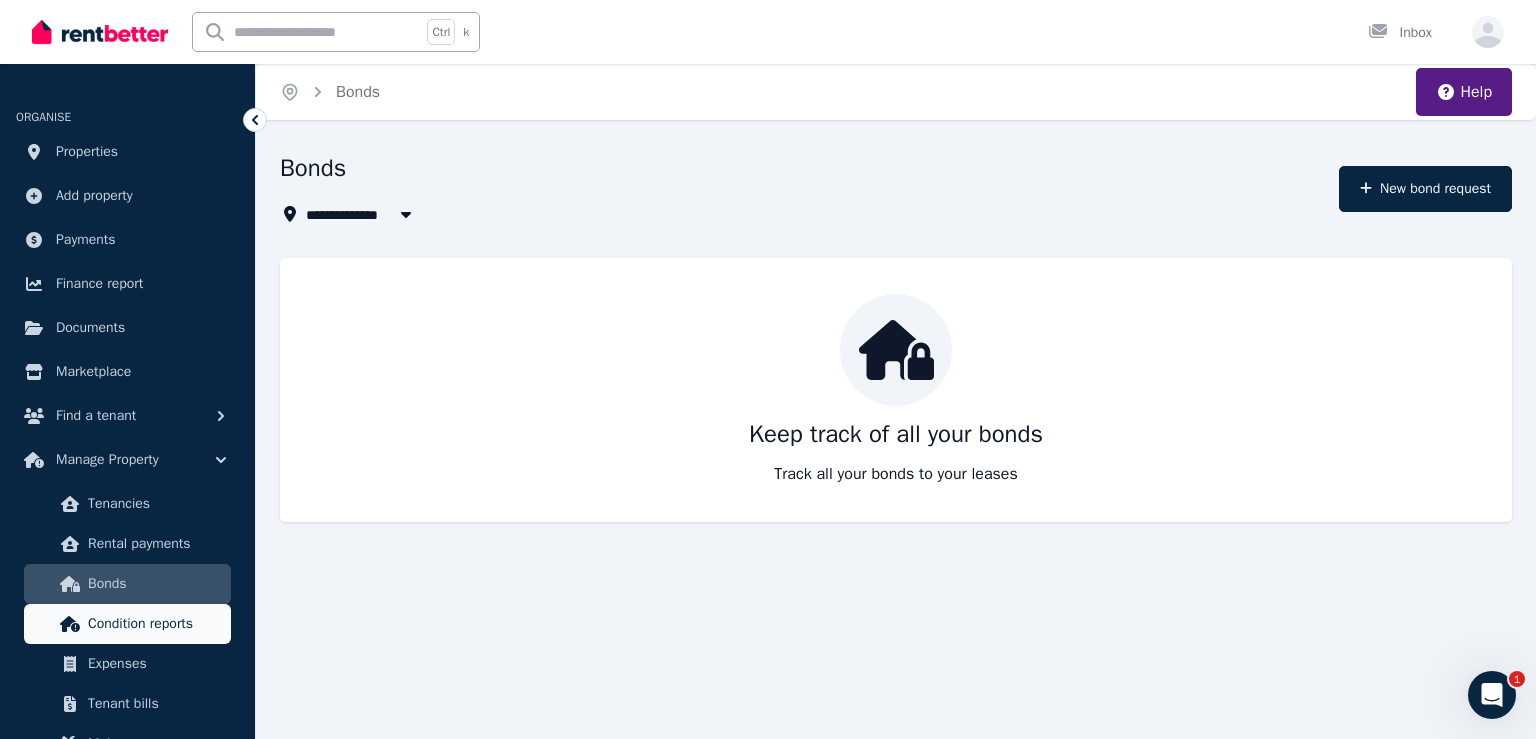 click on "Condition reports" at bounding box center [155, 624] 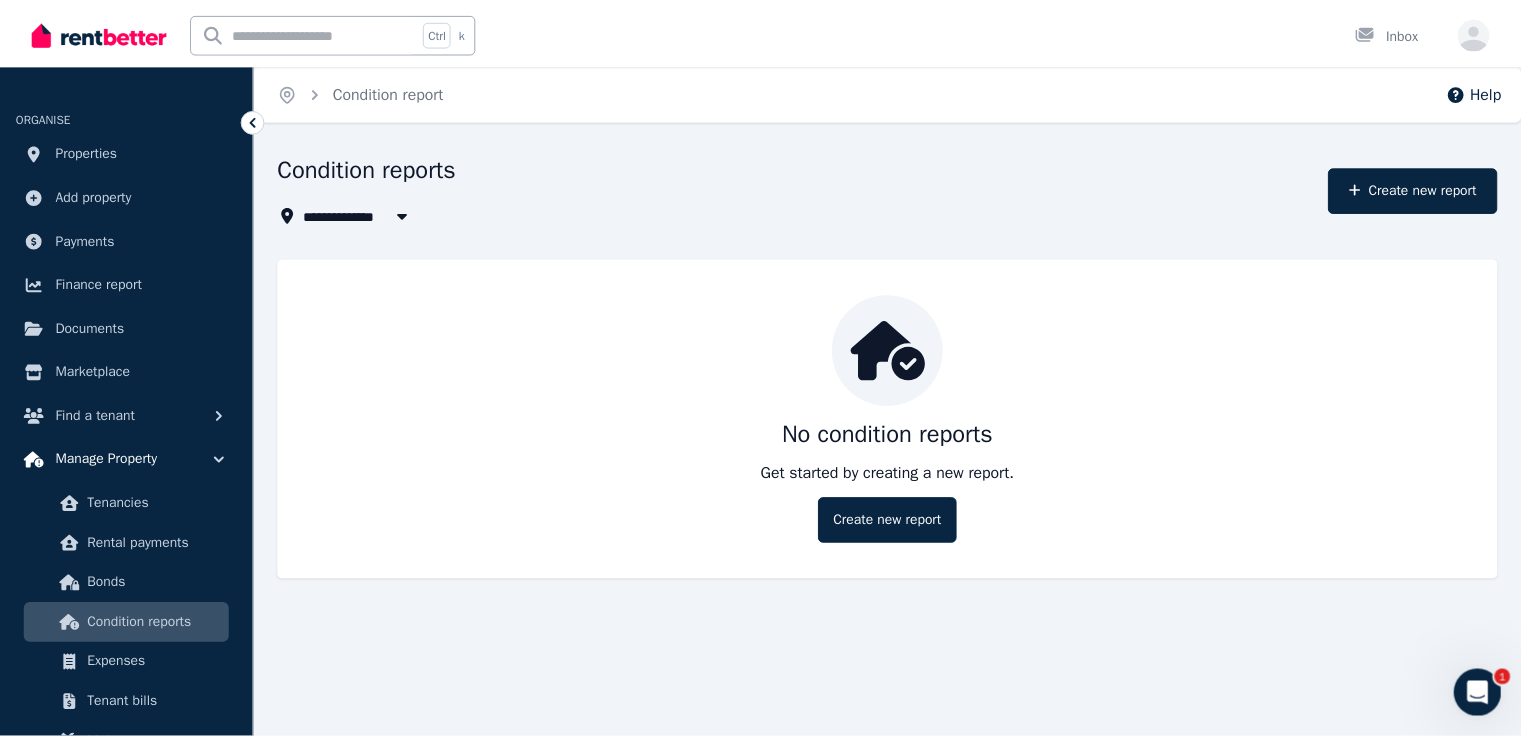 scroll, scrollTop: 200, scrollLeft: 0, axis: vertical 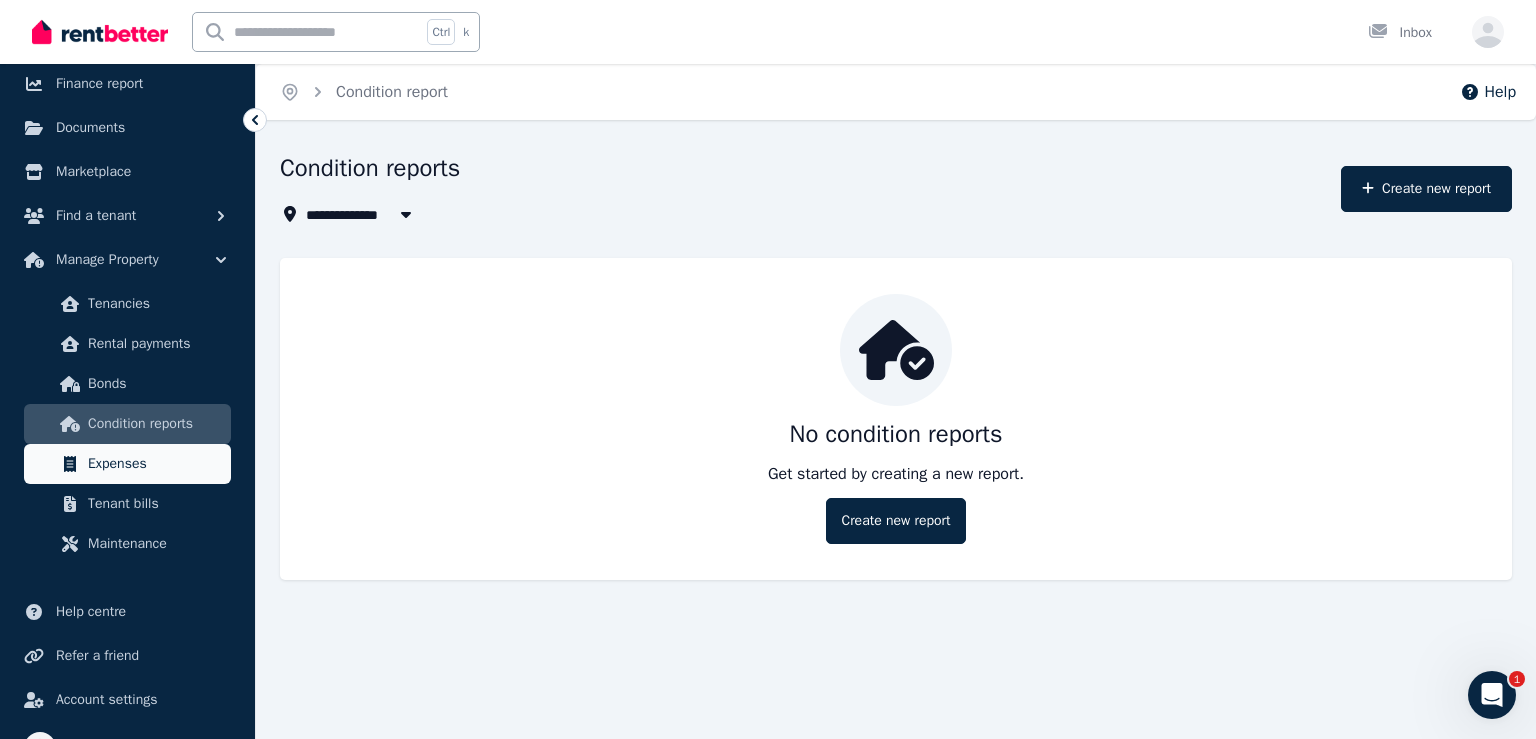 click on "Expenses" at bounding box center [127, 464] 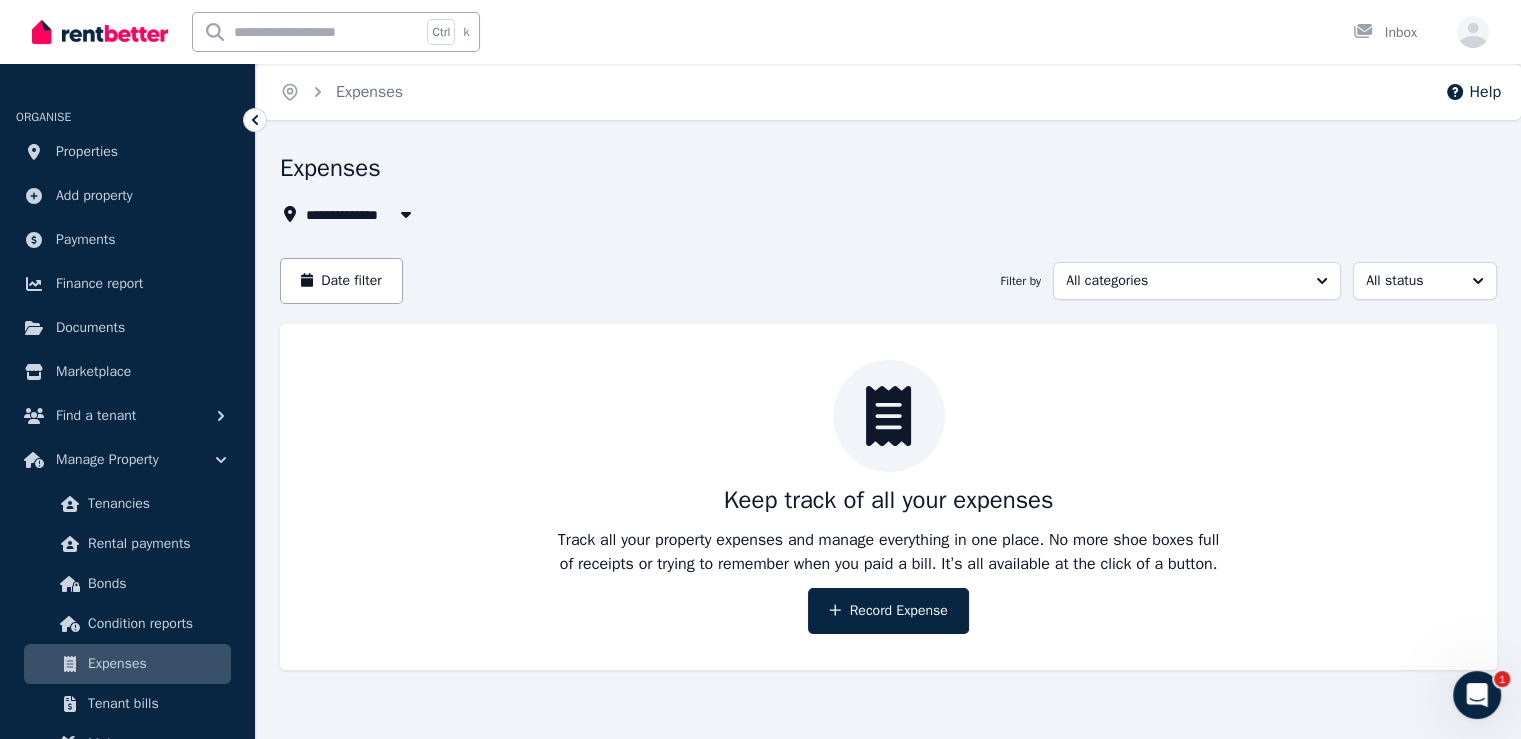 scroll, scrollTop: 22, scrollLeft: 0, axis: vertical 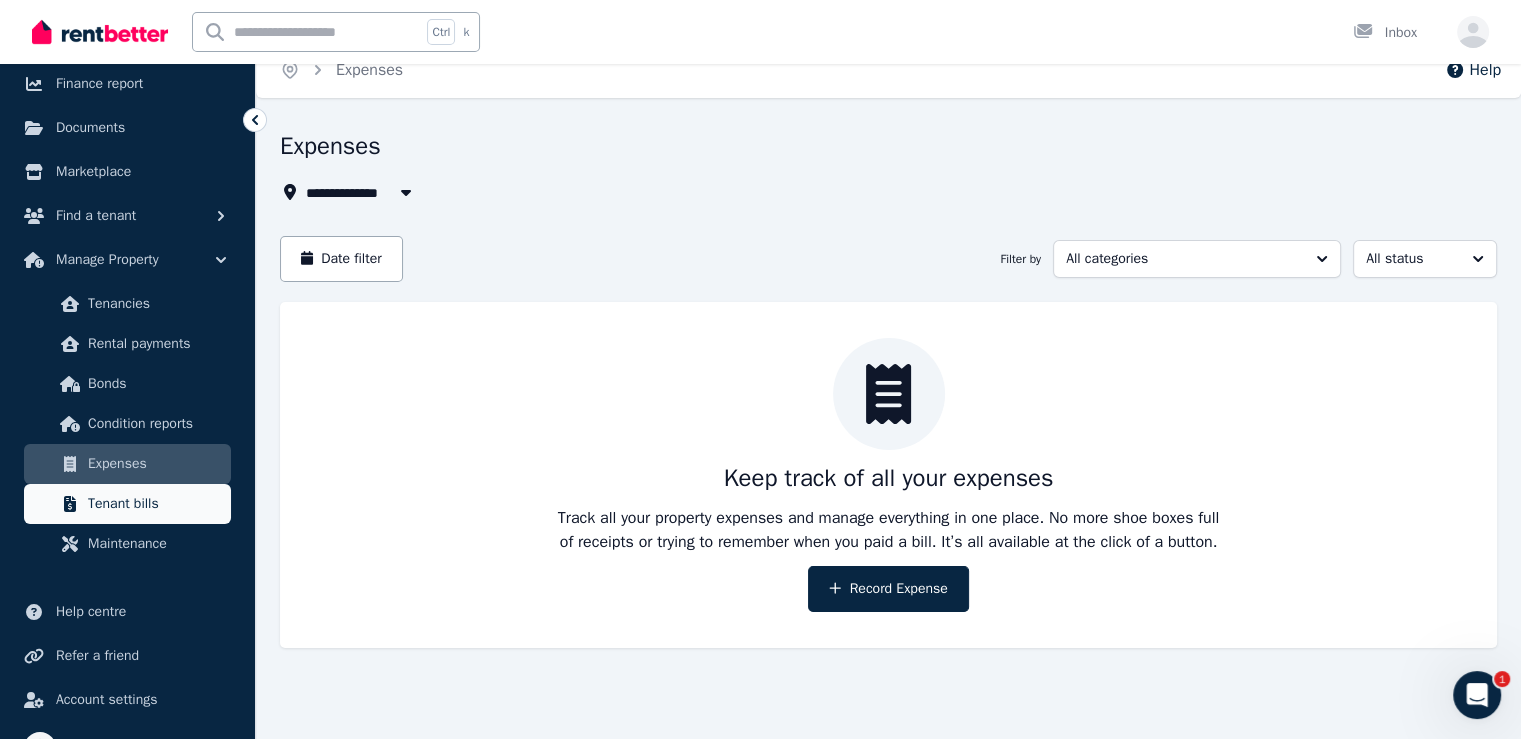 click on "Tenant bills" at bounding box center (155, 504) 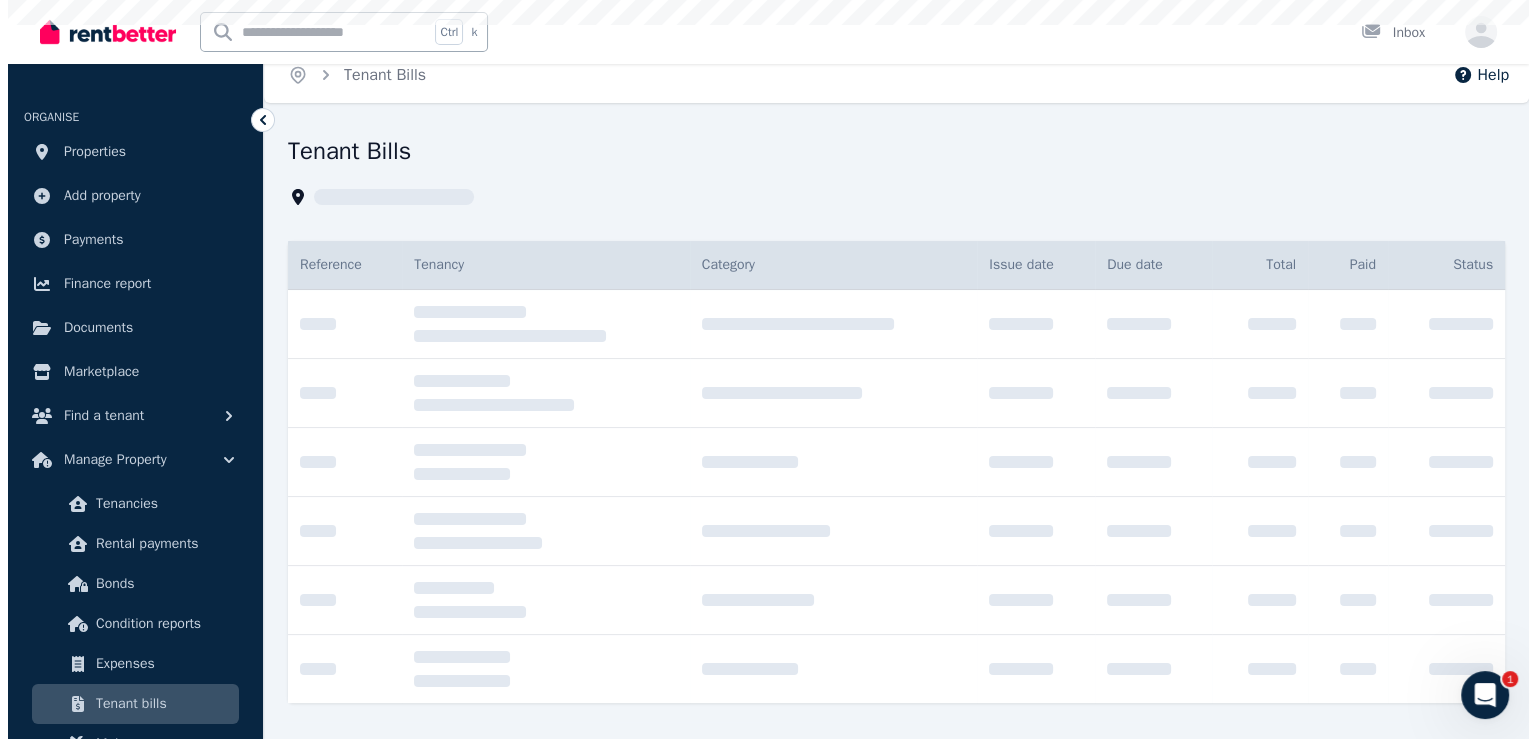scroll, scrollTop: 0, scrollLeft: 0, axis: both 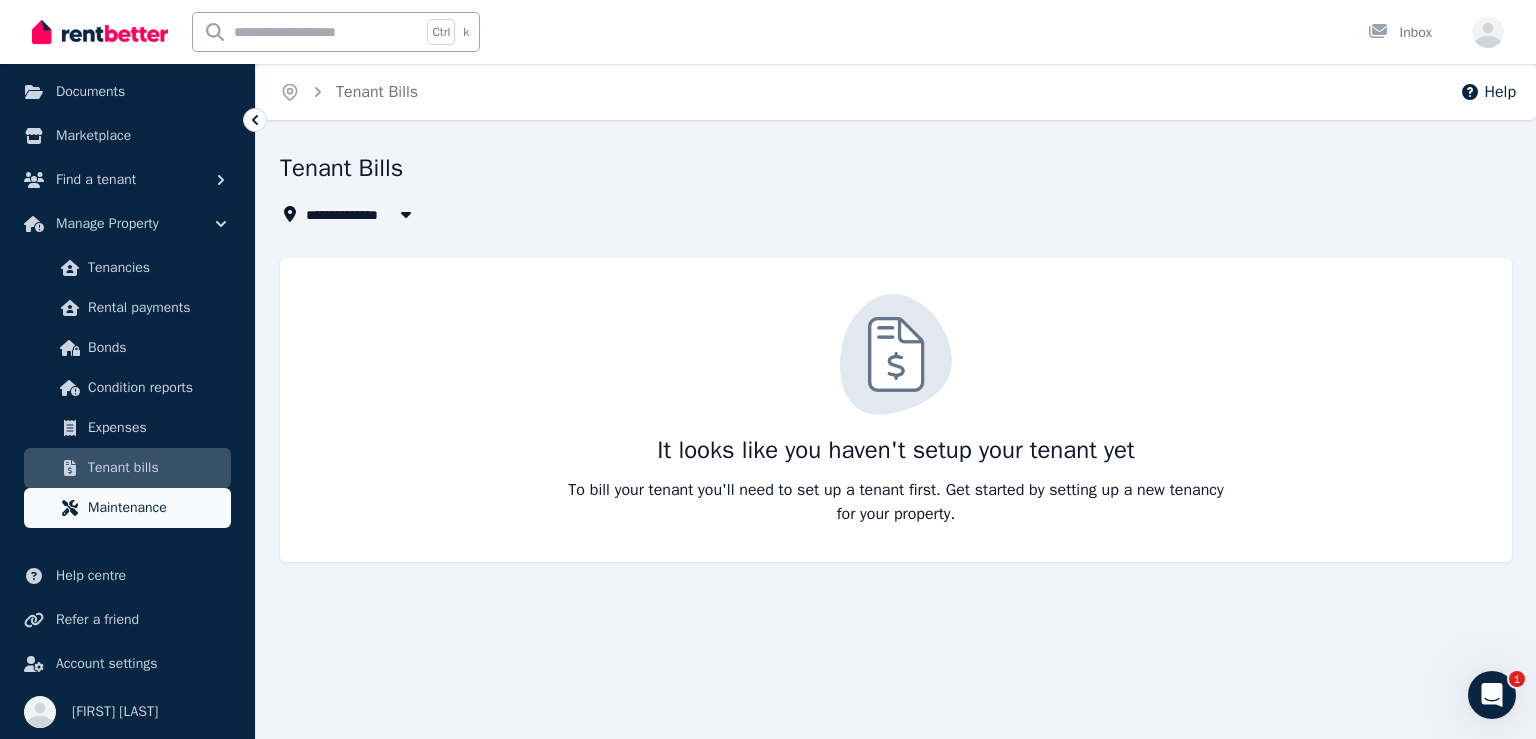 click on "Maintenance" at bounding box center (155, 508) 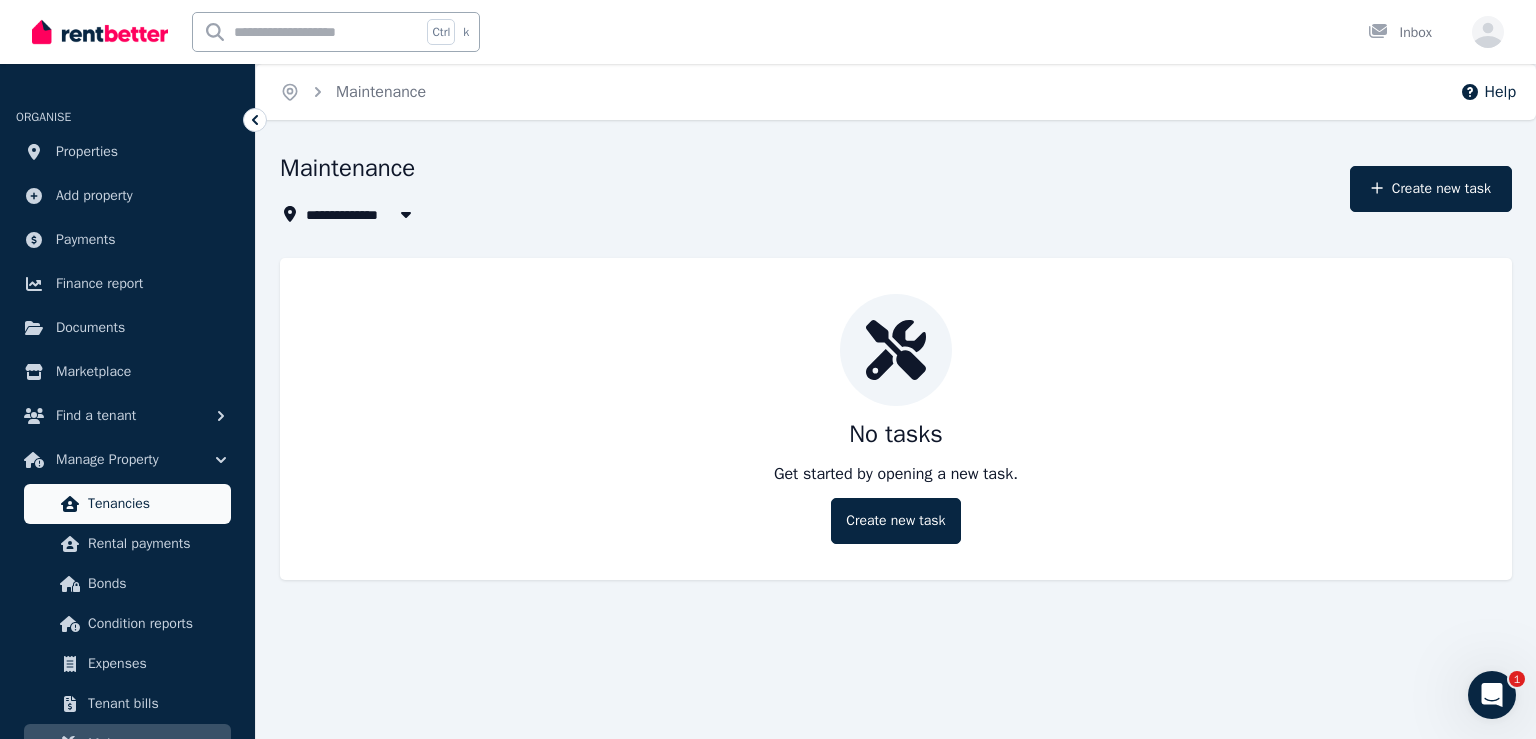scroll, scrollTop: 200, scrollLeft: 0, axis: vertical 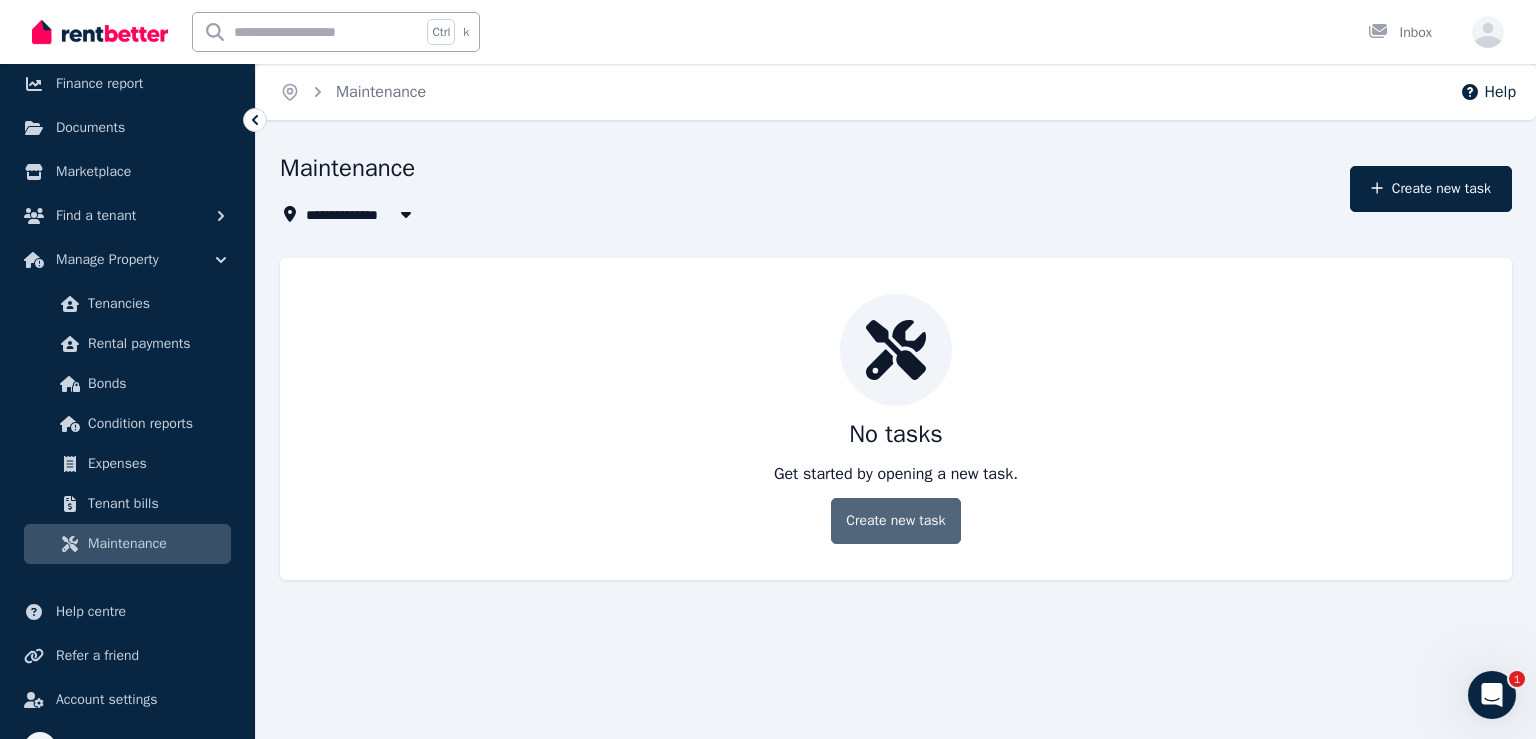 click on "Create new task" at bounding box center (895, 521) 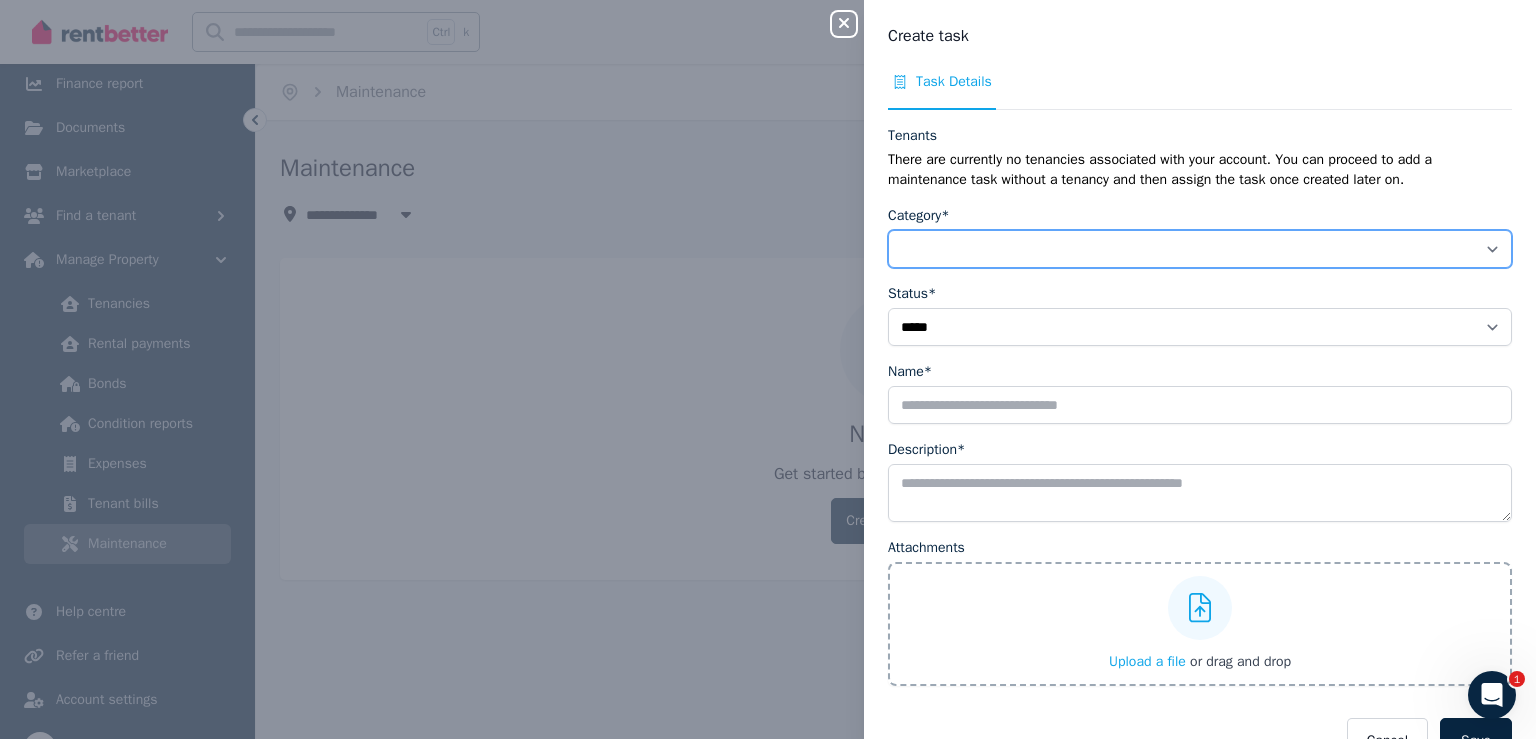 click on "[NAME] [NAME] [NAME] [NAME] [NAME] [NAME] [NAME]" at bounding box center [1200, 249] 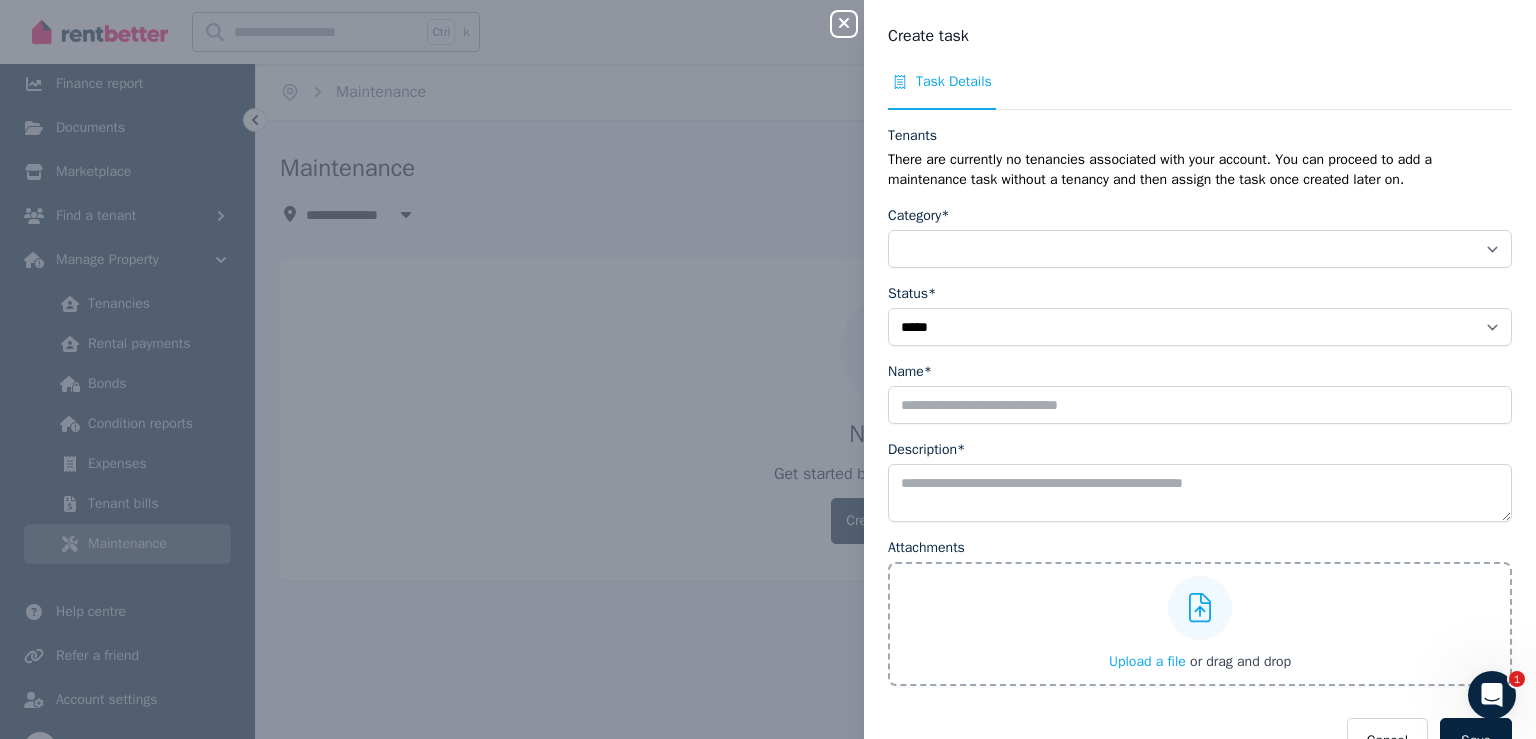 click on "There are currently no tenancies associated with your account. You can proceed to add a maintenance task without a tenancy and then assign the task once created later on." at bounding box center [1200, 170] 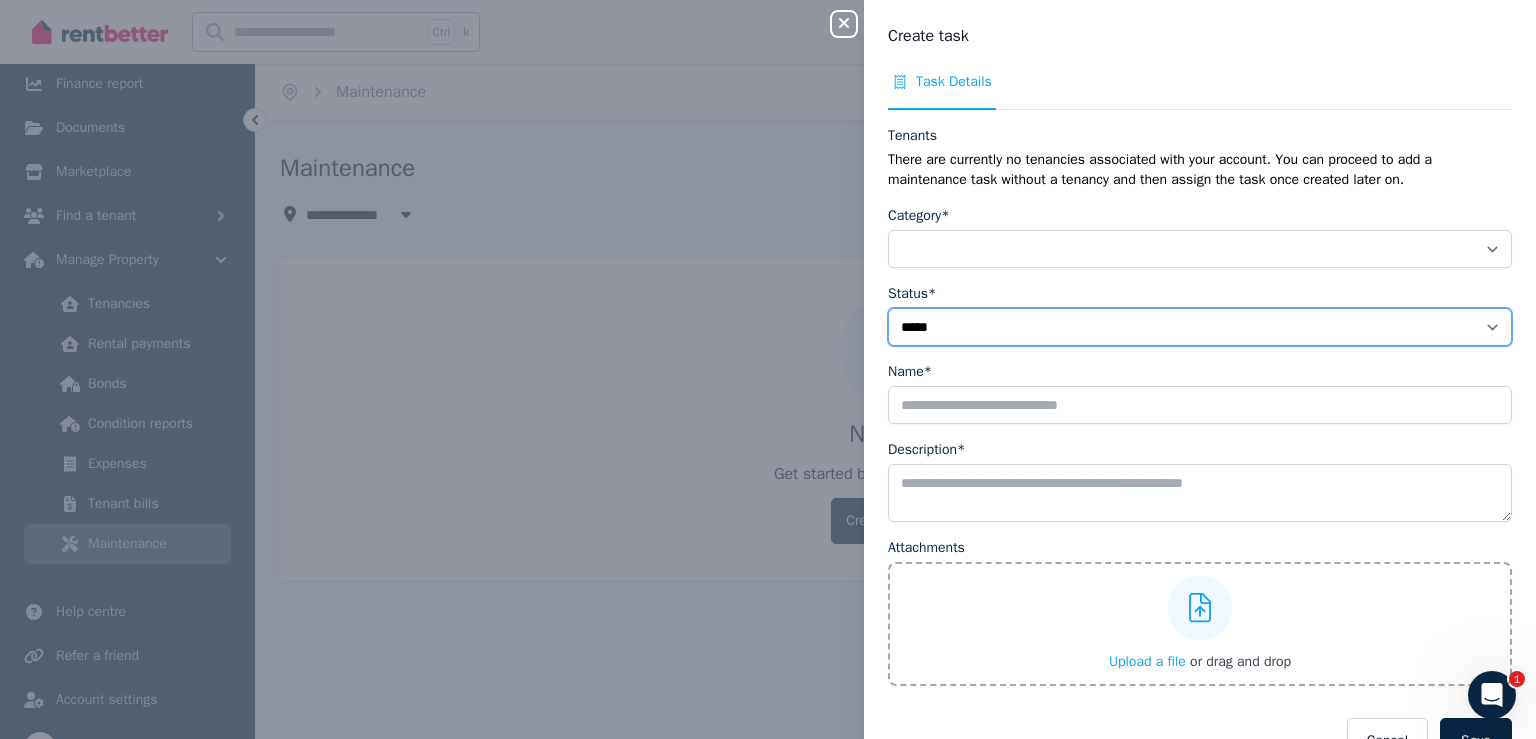 click on "[NAME] [NAME] [NAME]" at bounding box center (1200, 327) 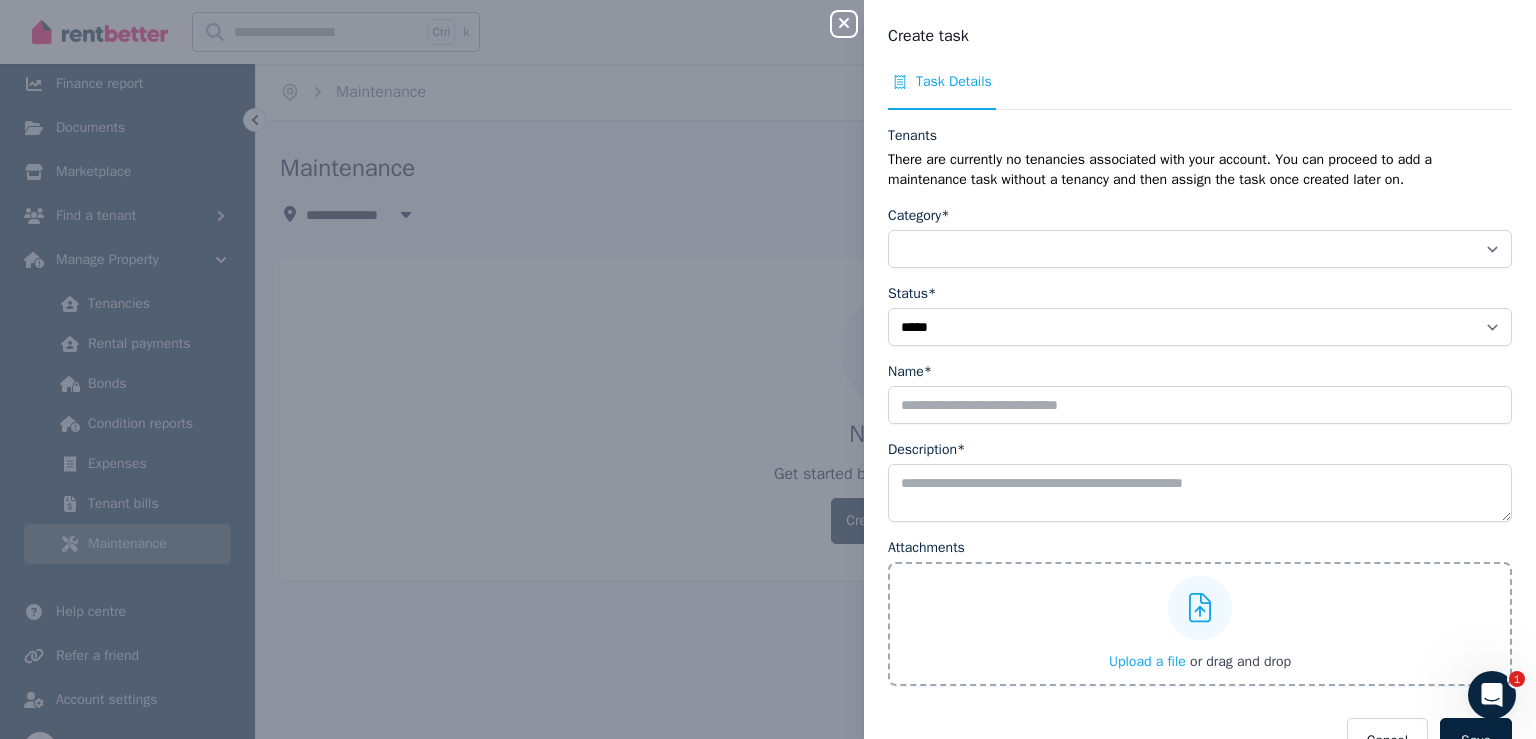 click on "Description*" at bounding box center (1200, 450) 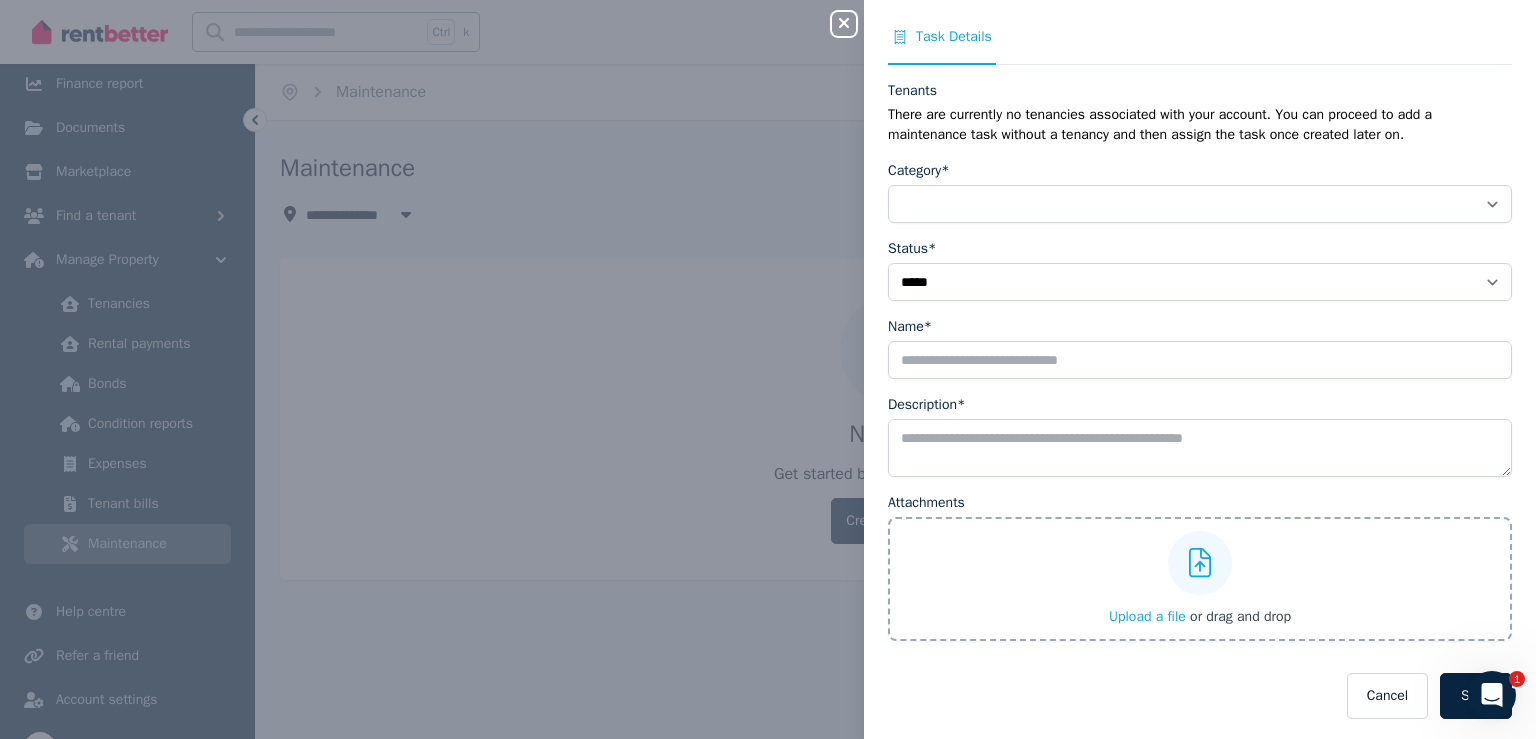 click on "Status* [NAME] [NAME] [NAME] [NAME] [NAME] [NAME] [NAME] Status* [NAME] [NAME] [NAME] Name* Description* Attachments Upload a file or drag and drop Cancel Save" at bounding box center (768, 369) 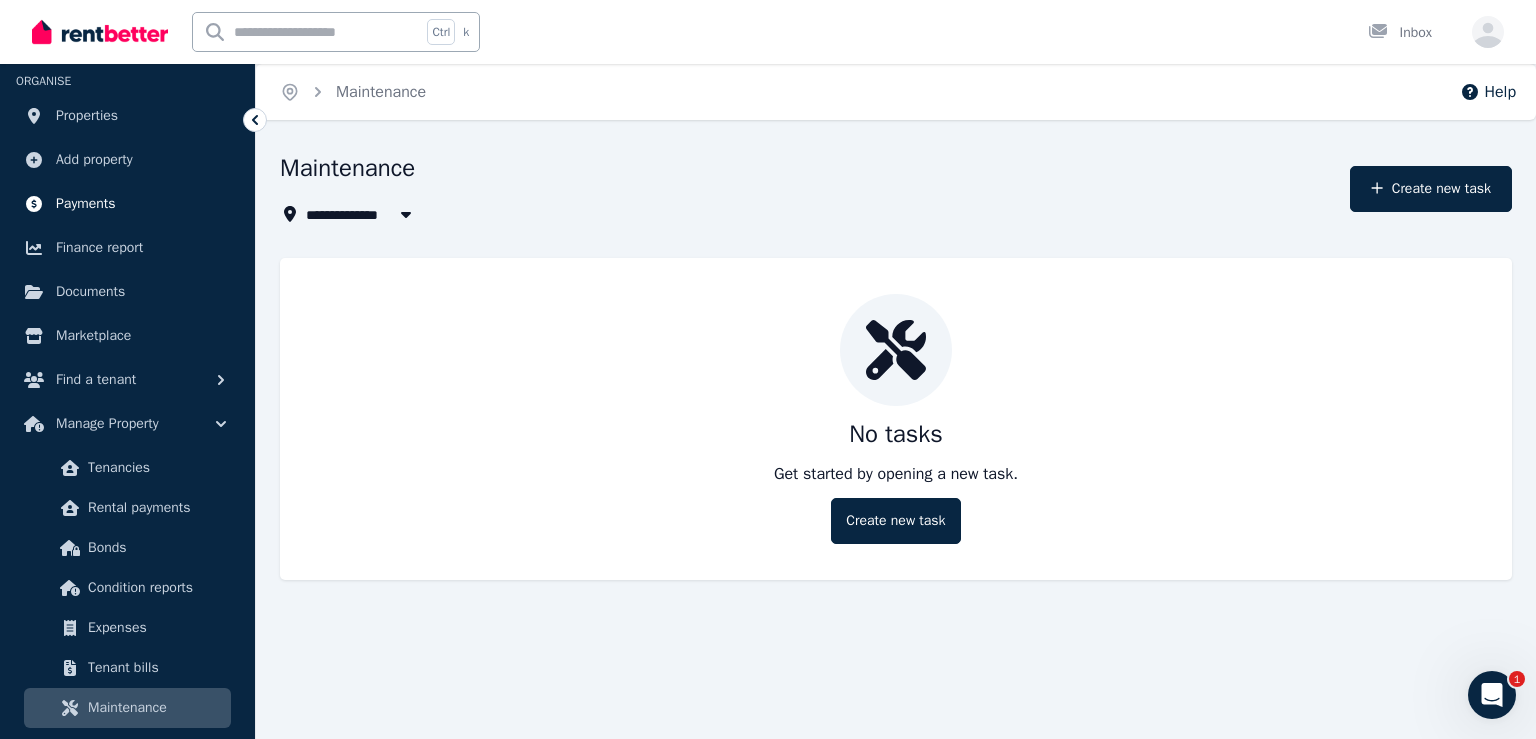 scroll, scrollTop: 0, scrollLeft: 0, axis: both 